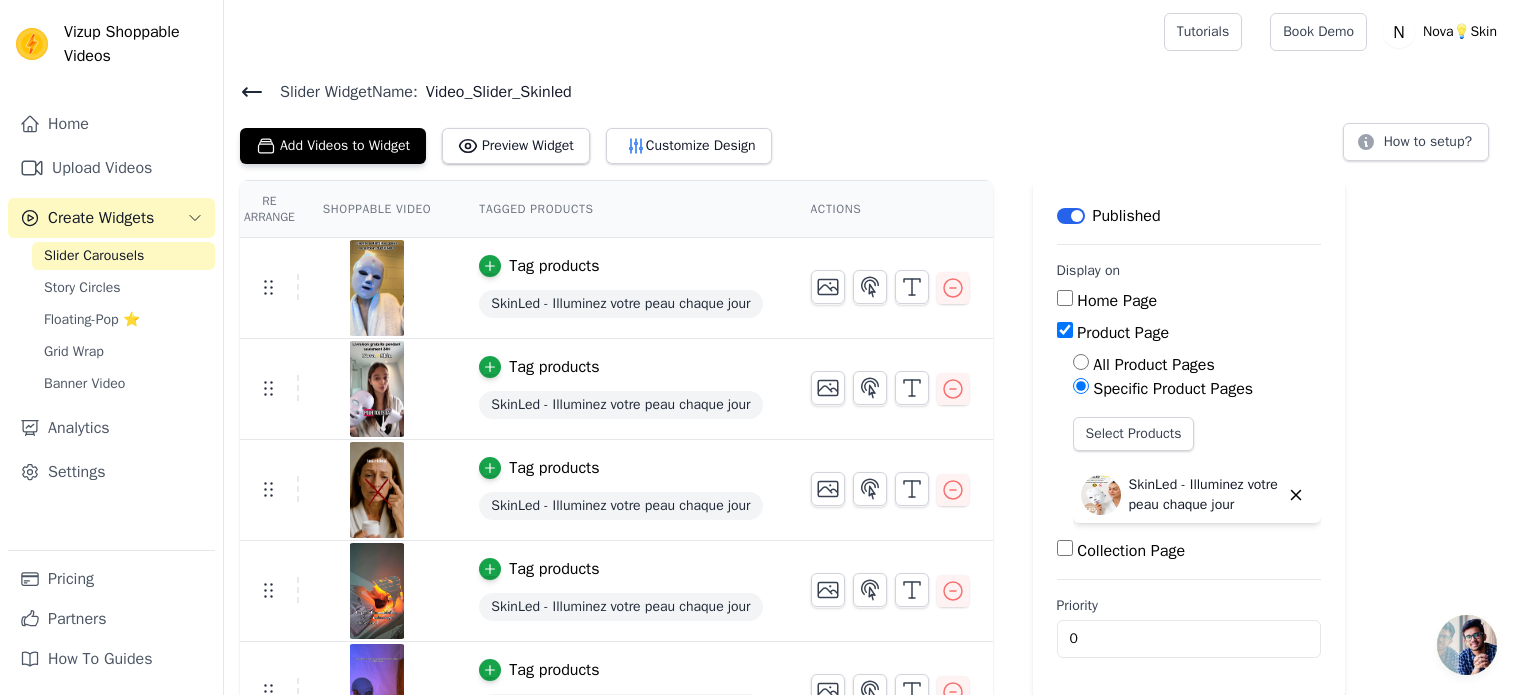 scroll, scrollTop: 0, scrollLeft: 0, axis: both 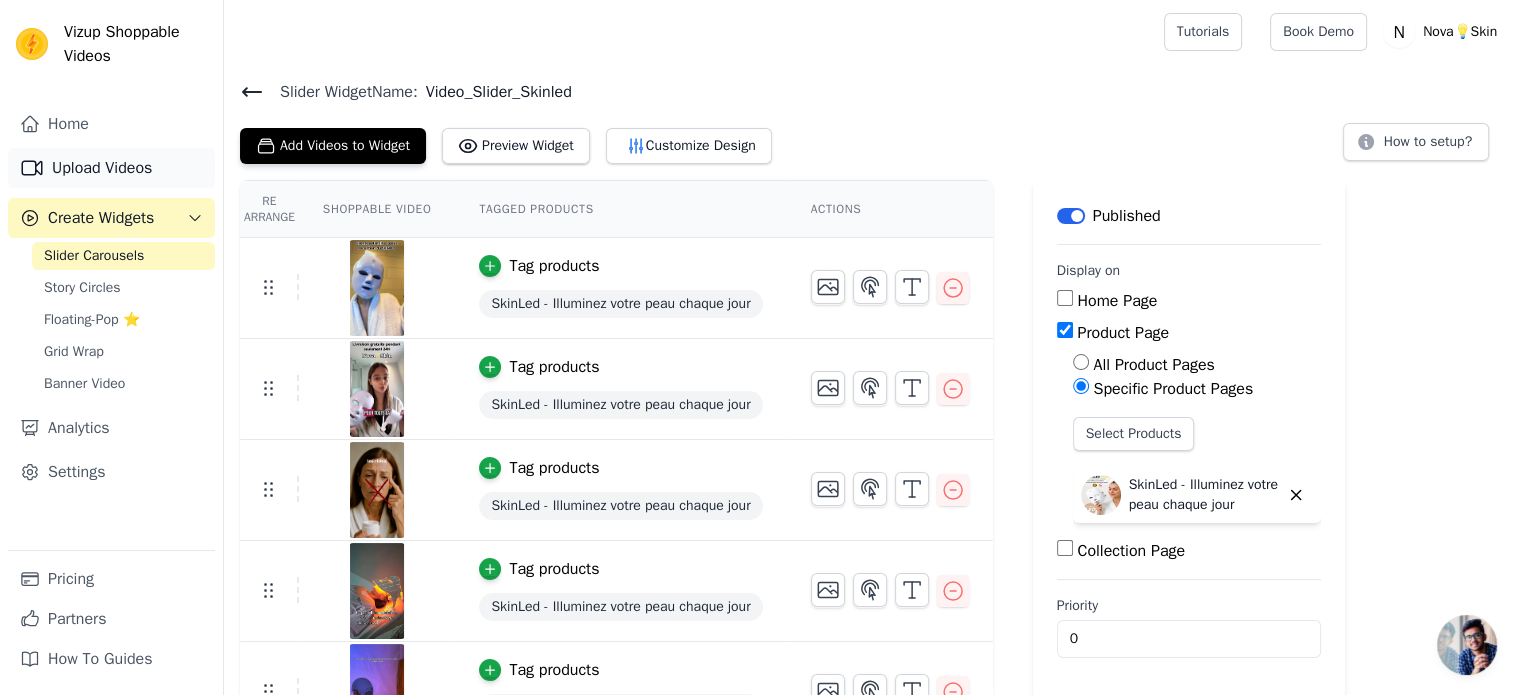 click on "Upload Videos" at bounding box center [111, 168] 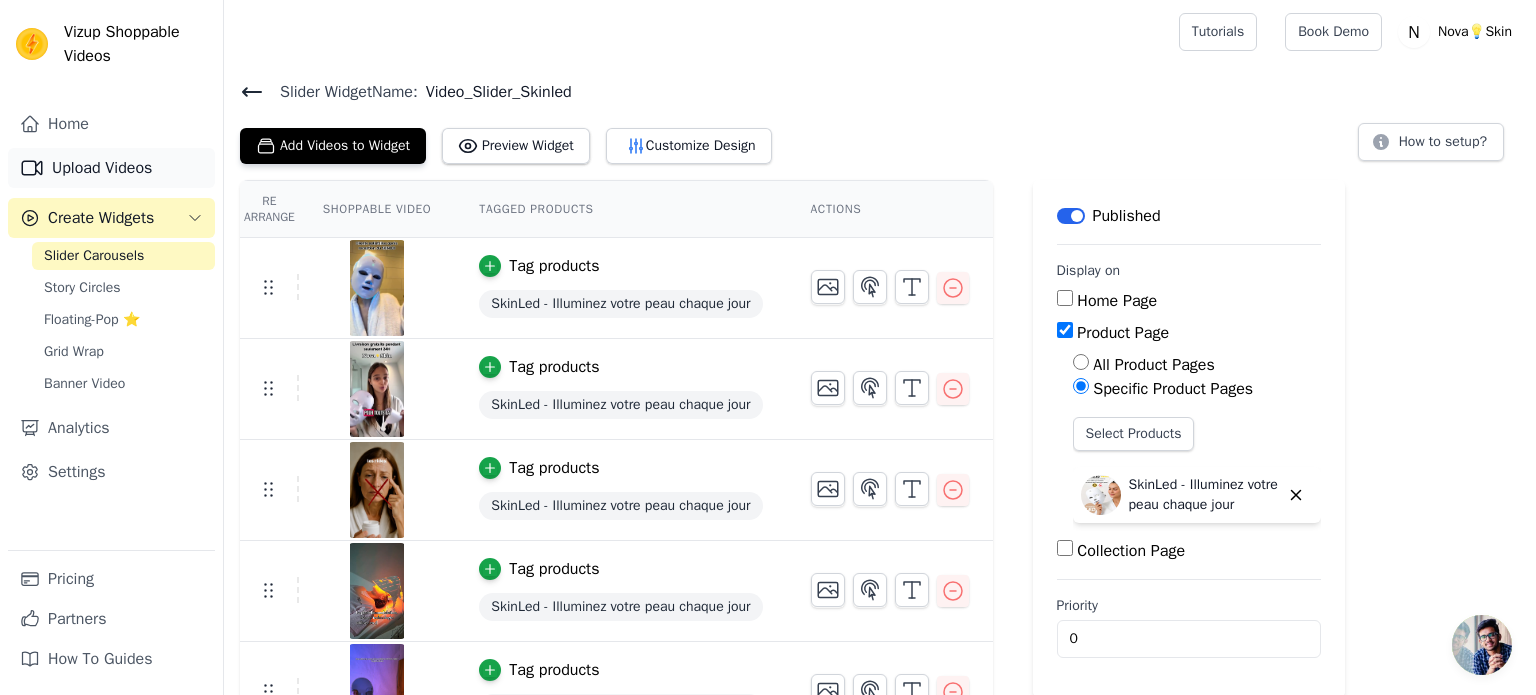 click on "Upload Videos" at bounding box center (111, 168) 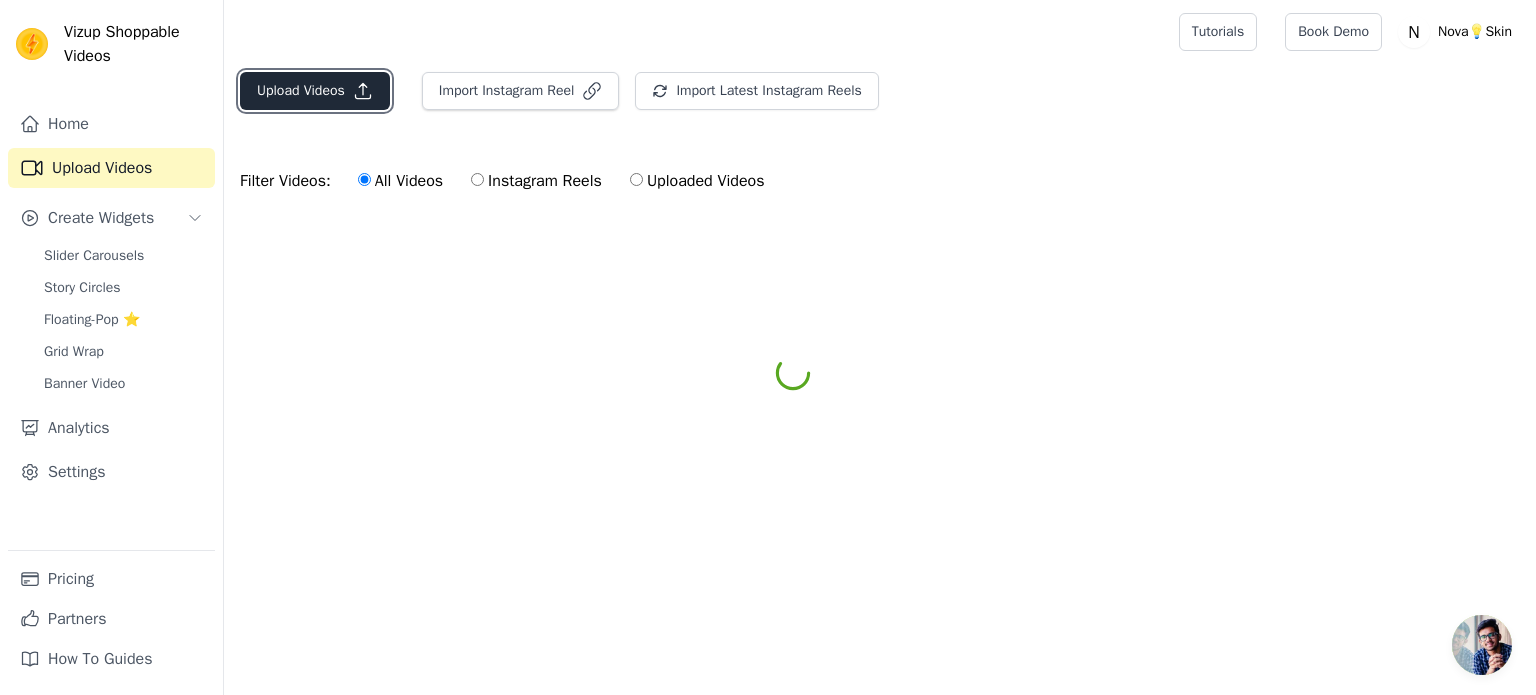 click on "Upload Videos" at bounding box center [315, 91] 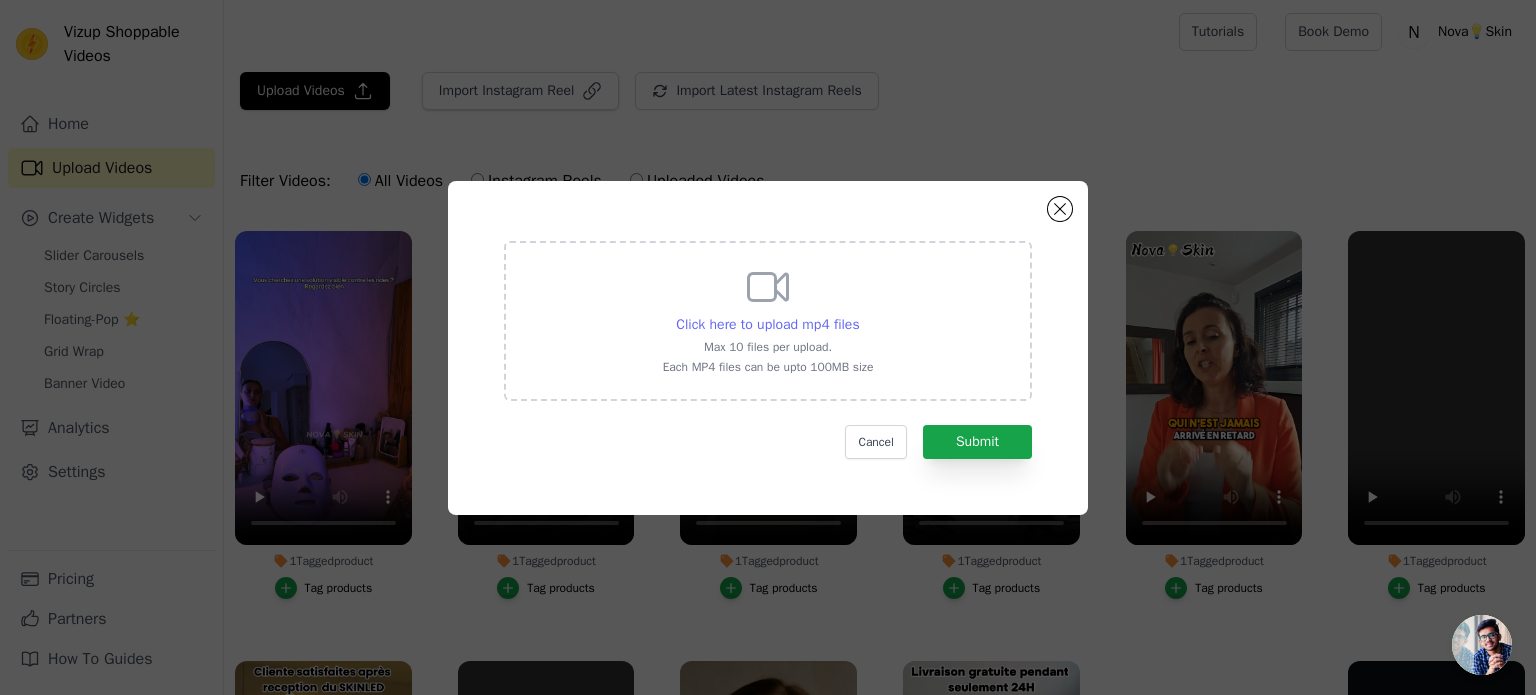 click on "Click here to upload mp4 files" at bounding box center [767, 324] 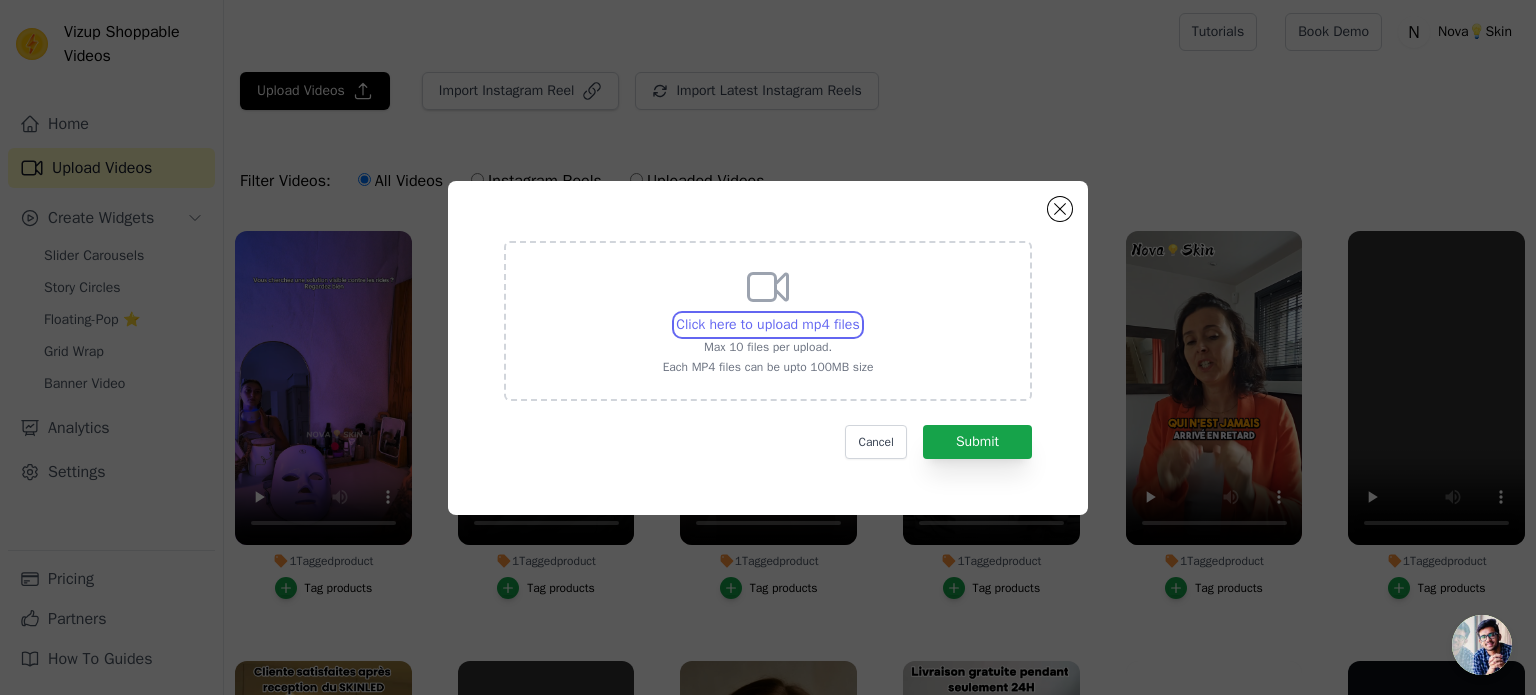 click on "Click here to upload mp4 files     Max 10 files per upload.   Each MP4 files can be upto 100MB size" at bounding box center (859, 314) 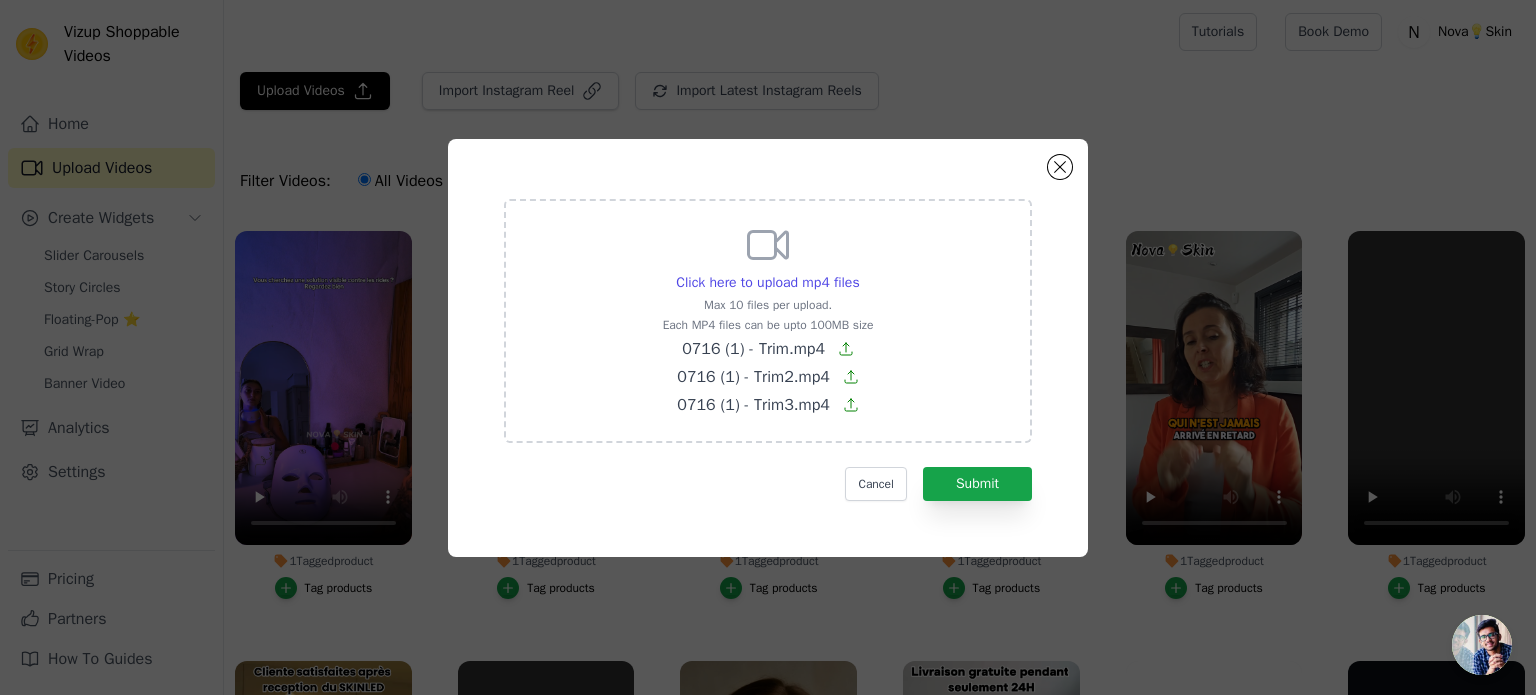 click on "Click here to upload mp4 files     Max 10 files per upload.   Each MP4 files can be upto 100MB size   0716 (1) - Trim.mp4     0716 (1) - Trim2.mp4     0716 (1) - Trim3.mp4       Cancel   Submit" at bounding box center (768, 350) 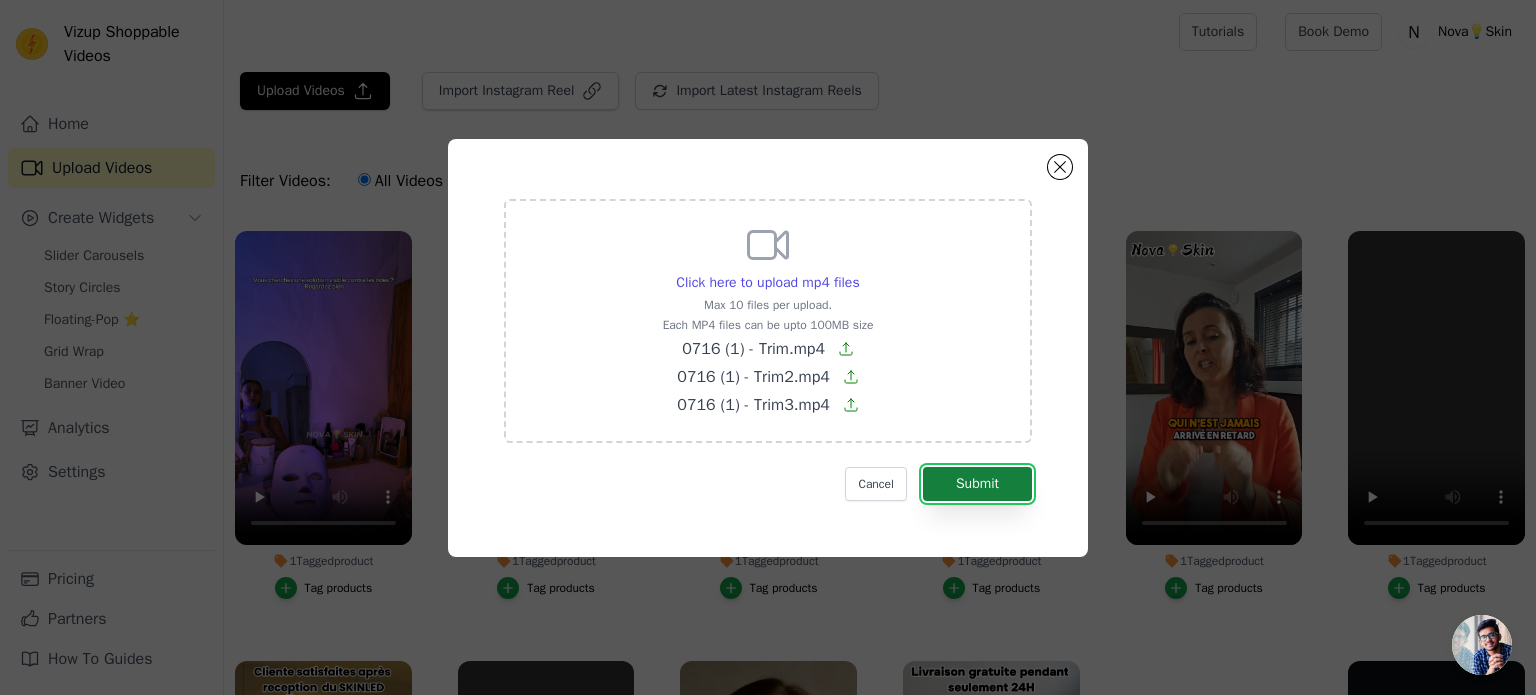click on "Submit" at bounding box center (977, 484) 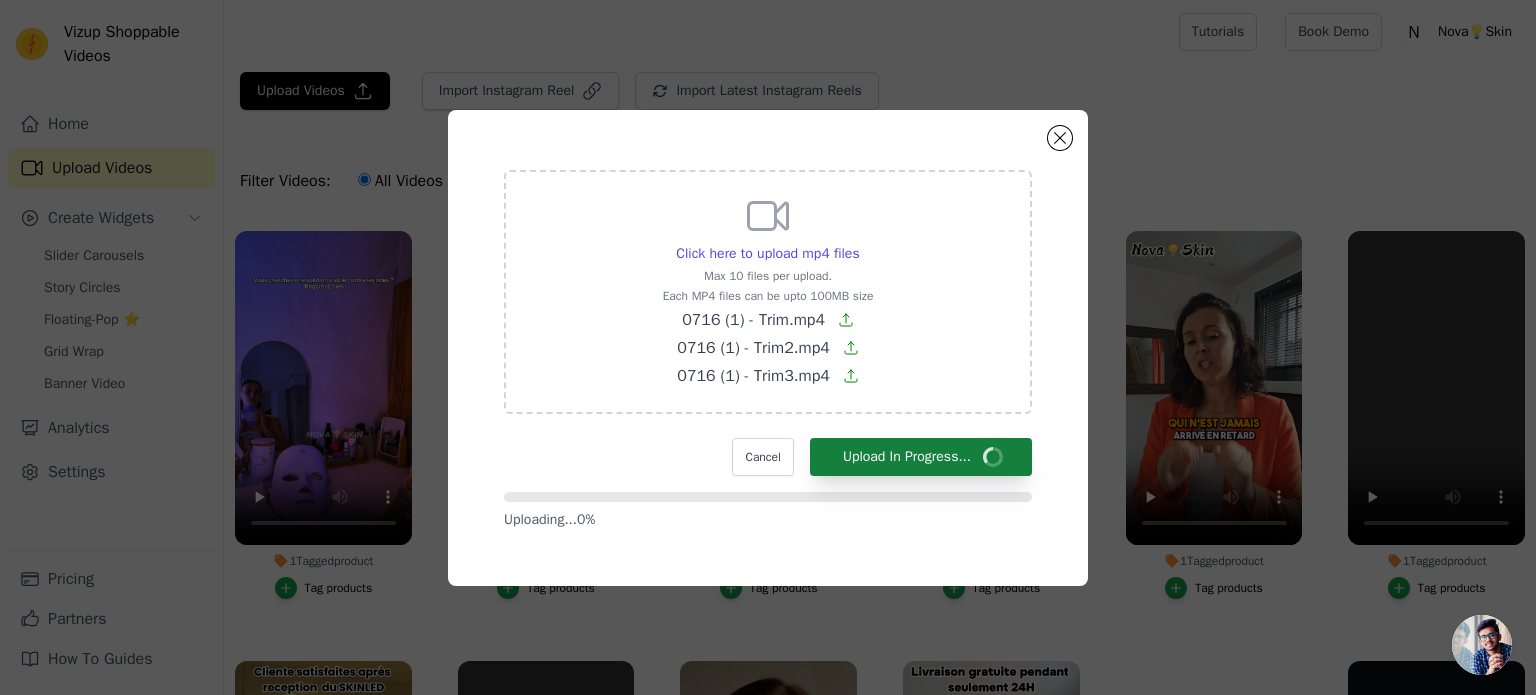 click on "Click here to upload mp4 files     Max 10 files per upload.   Each MP4 files can be upto 100MB size   0716 (1) - Trim.mp4     0716 (1) - Trim2.mp4     0716 (1) - Trim3.mp4       Cancel   Upload In Progress...       Uploading...  0 %" at bounding box center [768, 350] 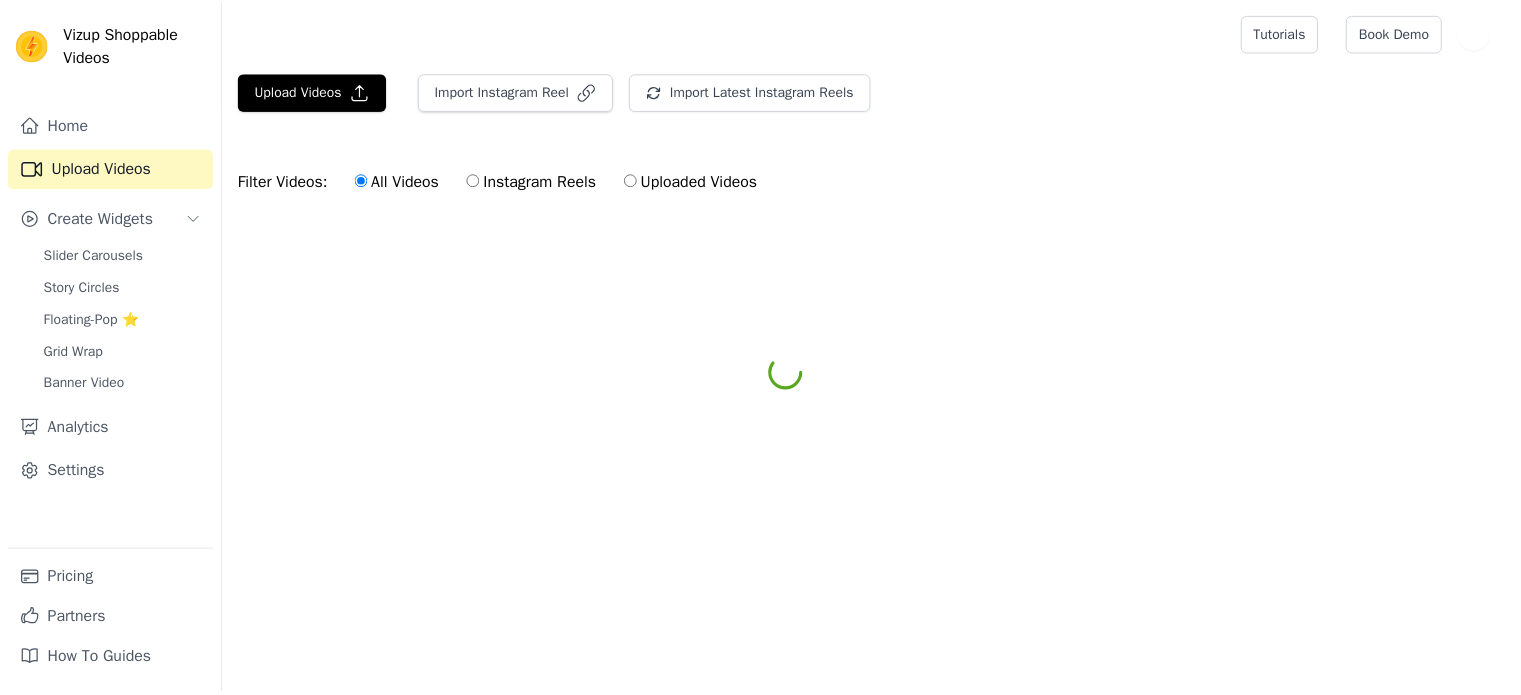 scroll, scrollTop: 0, scrollLeft: 0, axis: both 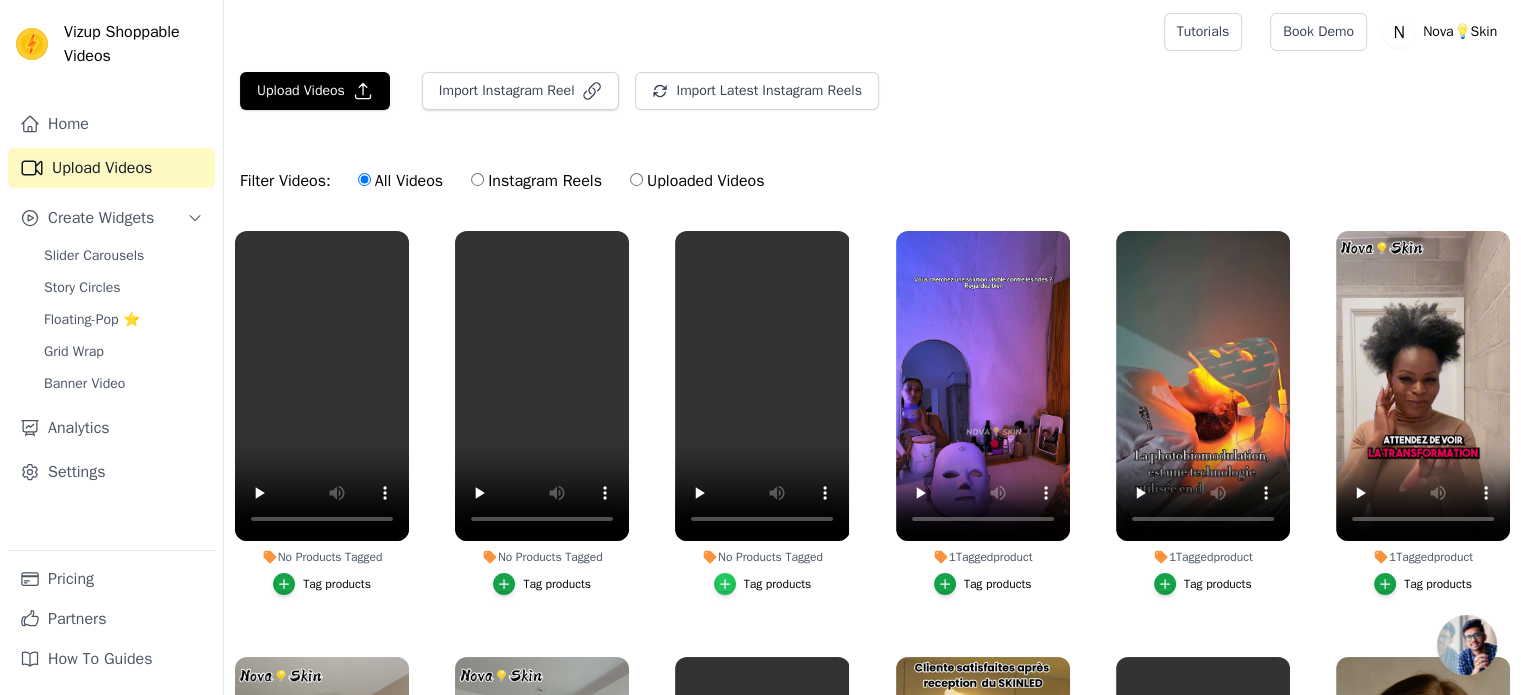 click 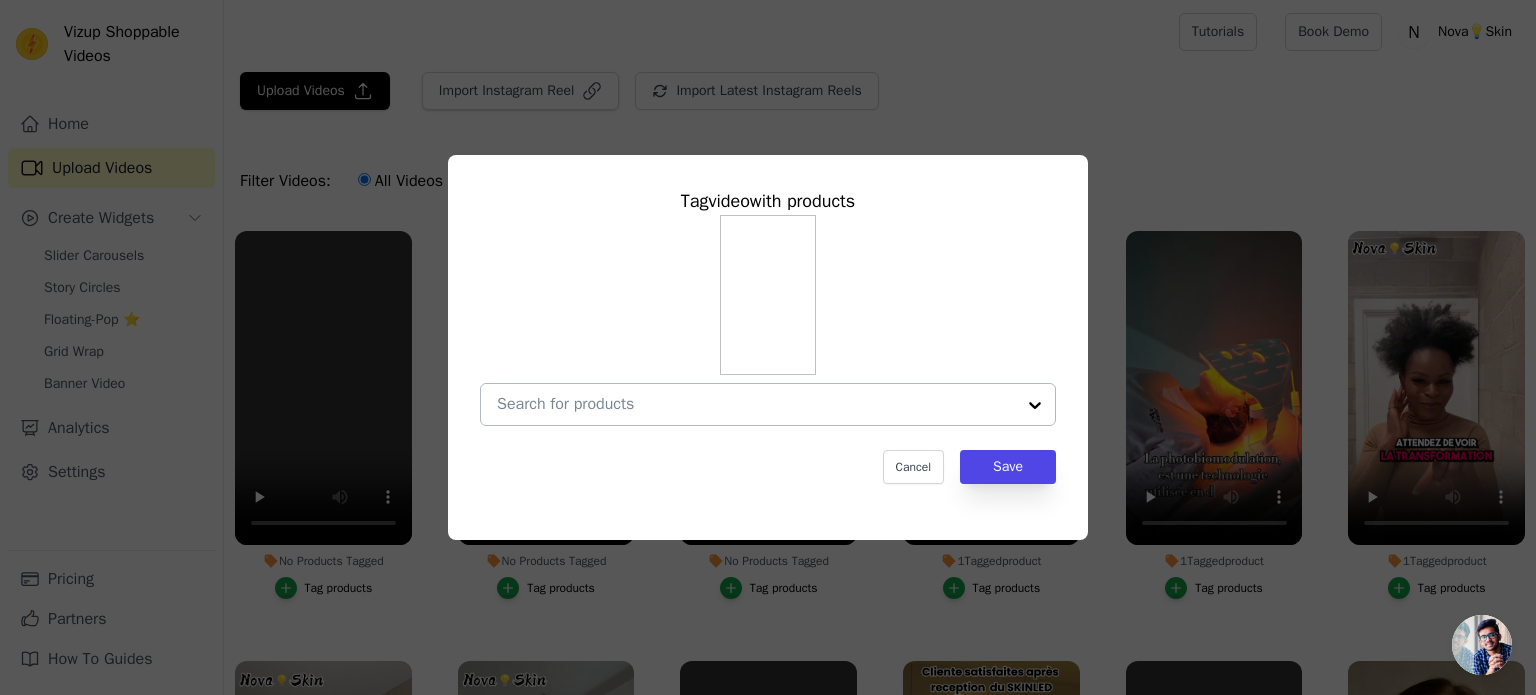 click at bounding box center [756, 404] 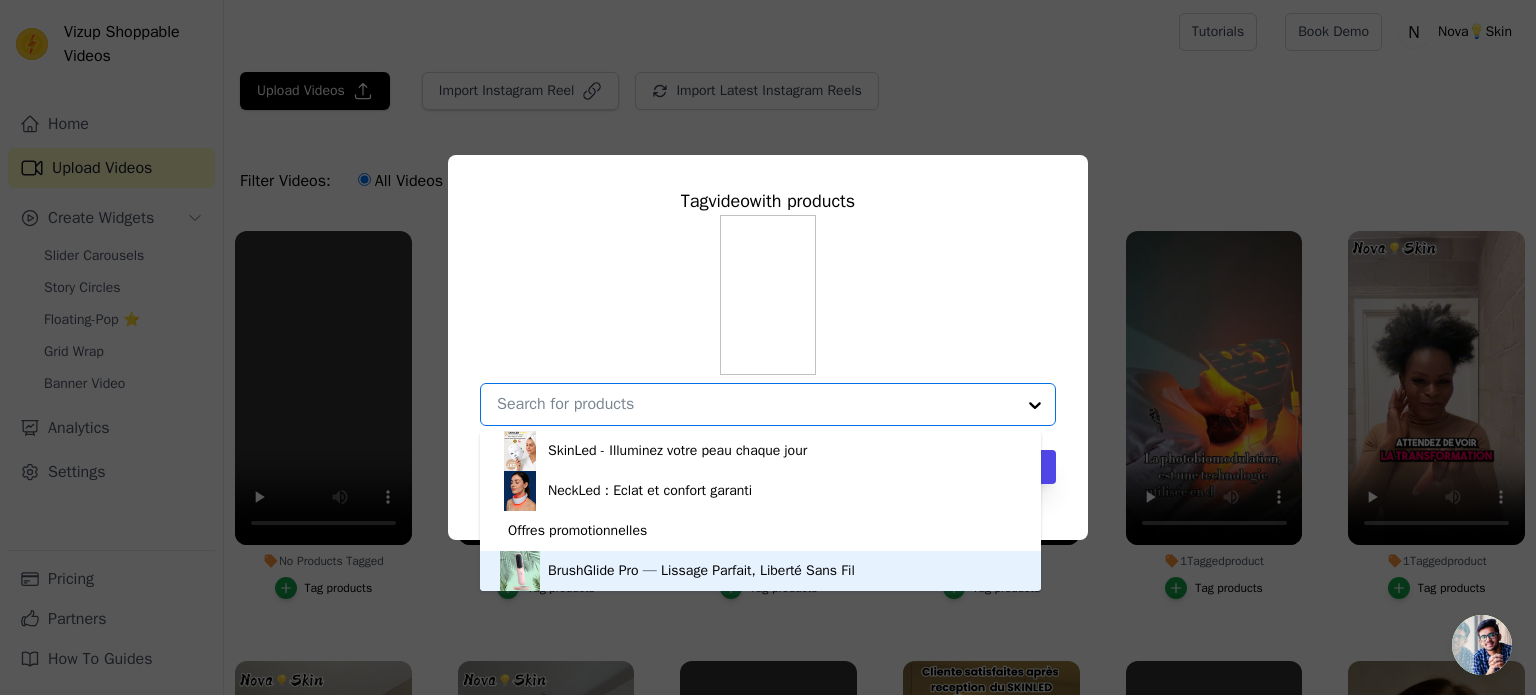 click on "BrushGlide Pro — Lissage Parfait, Liberté Sans Fil" at bounding box center (701, 571) 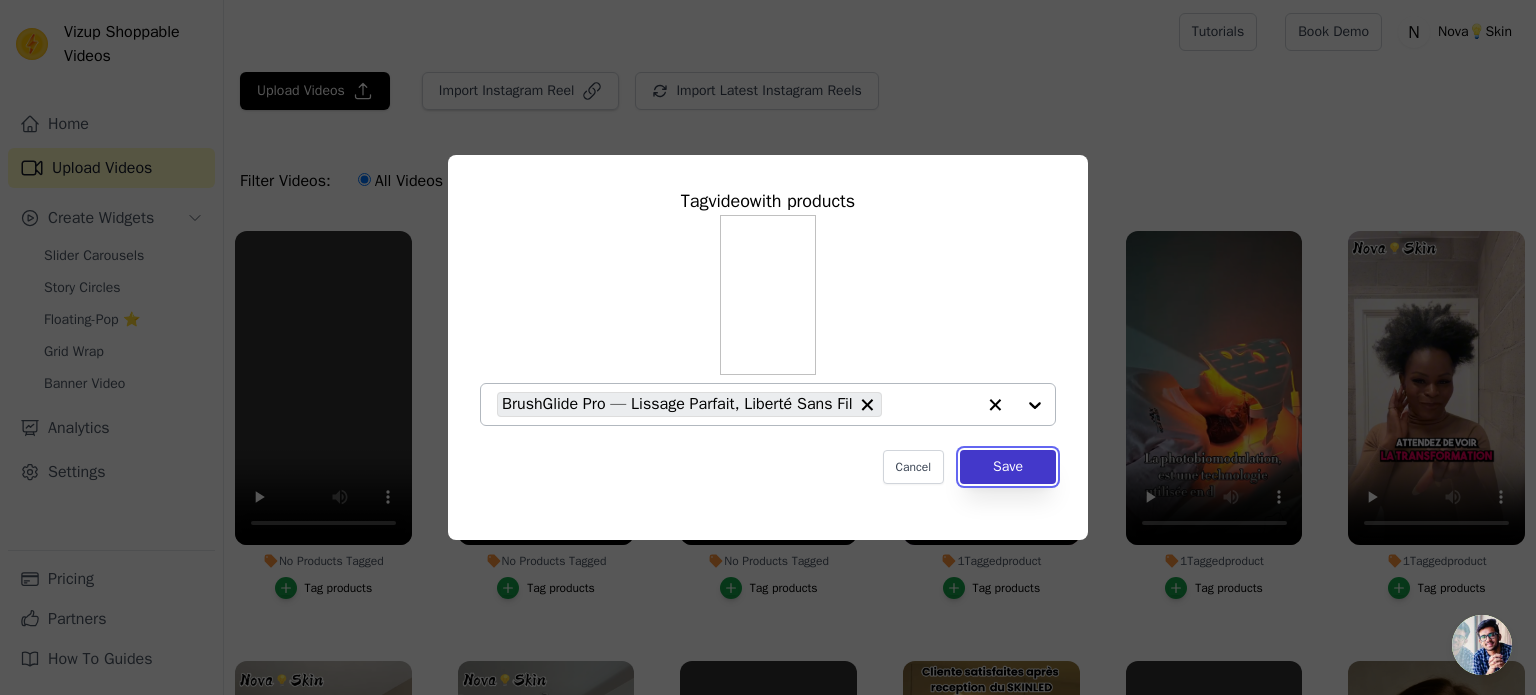 click on "Save" at bounding box center (1008, 467) 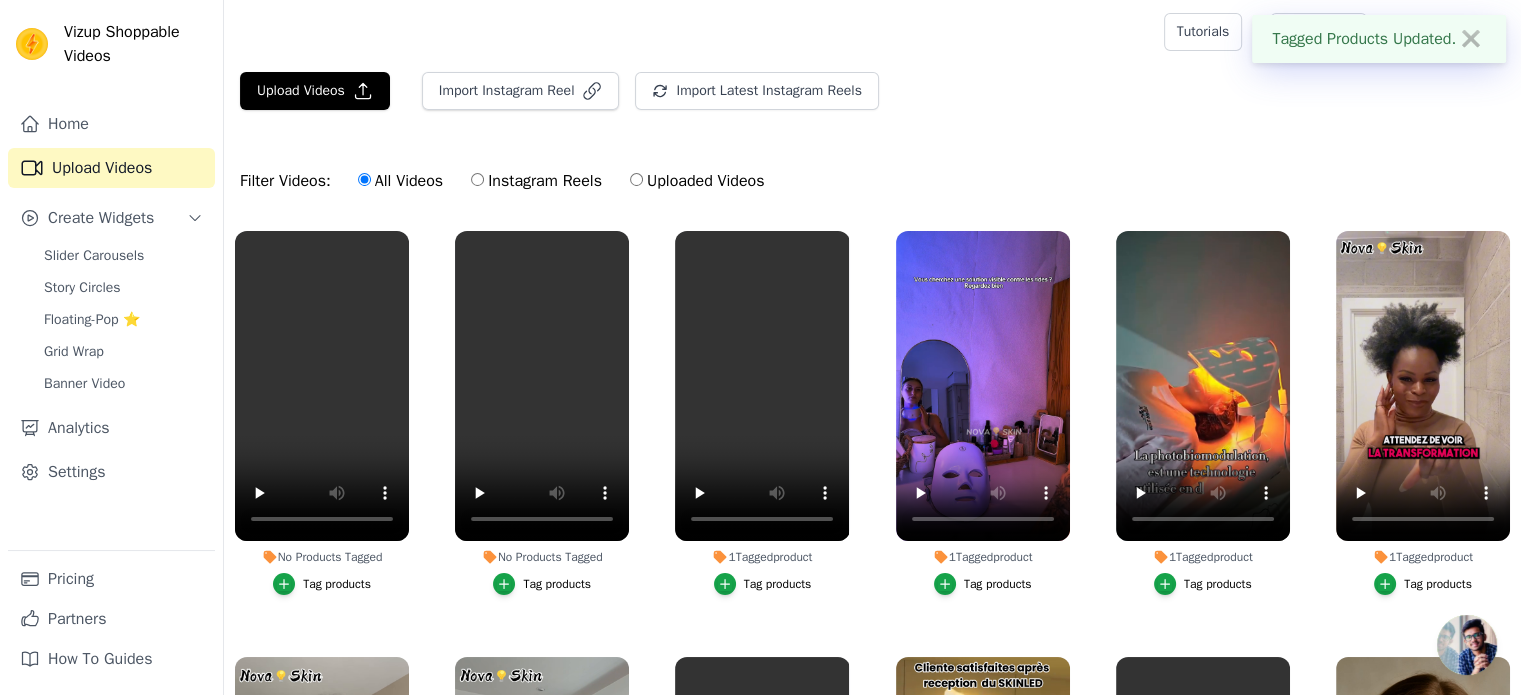 click on "Tag products" at bounding box center [542, 584] 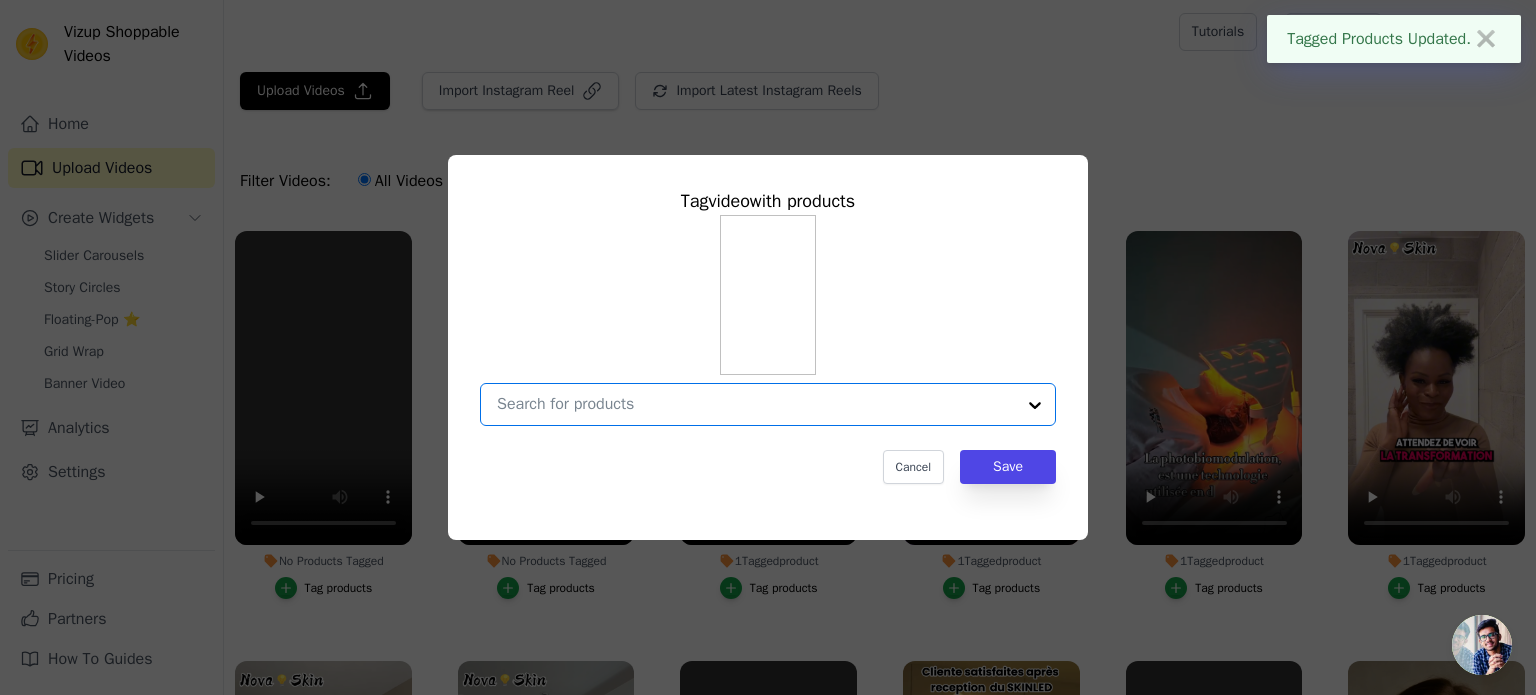 click on "No Products Tagged     Tag  video  with products       Option undefined, selected.   Select is focused, type to refine list, press down to open the menu.                   Cancel   Save     Tag products" at bounding box center [756, 404] 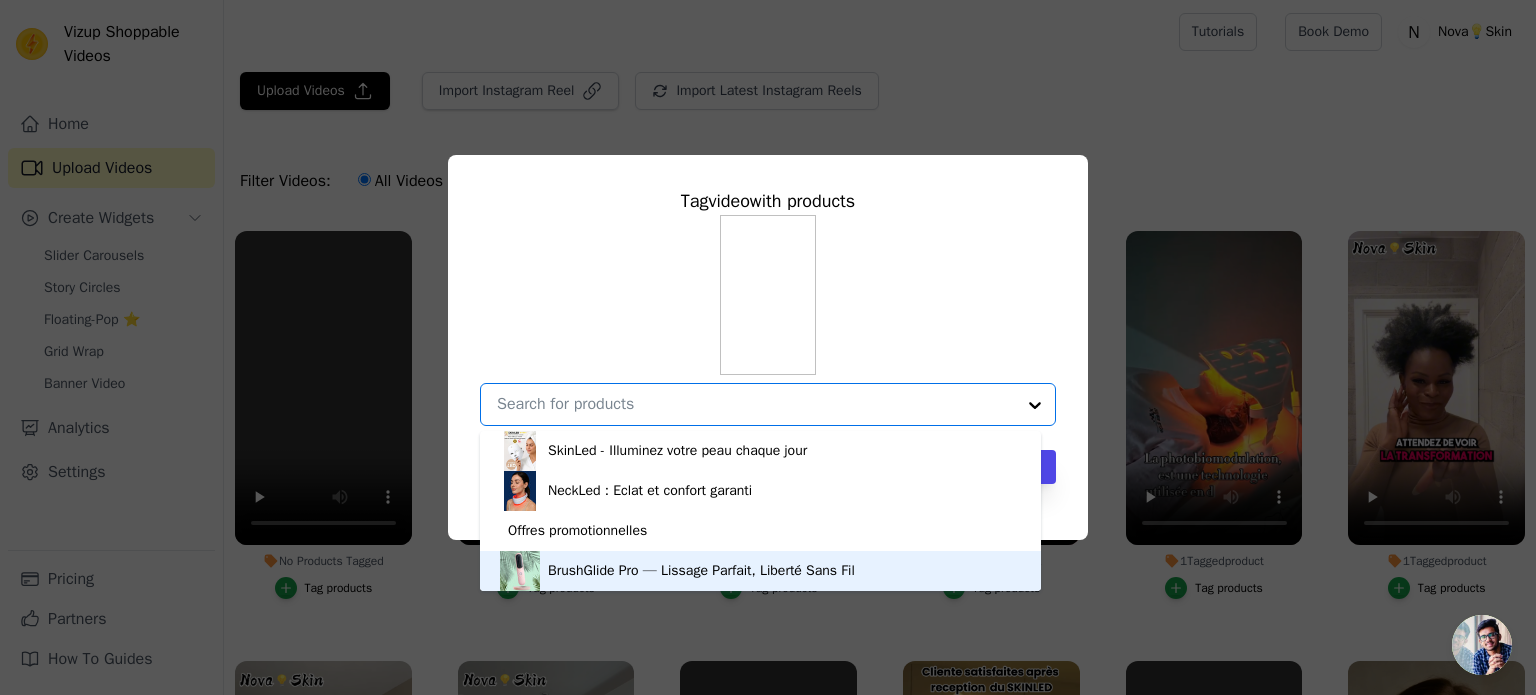click on "BrushGlide Pro — Lissage Parfait, Liberté Sans Fil" at bounding box center (701, 571) 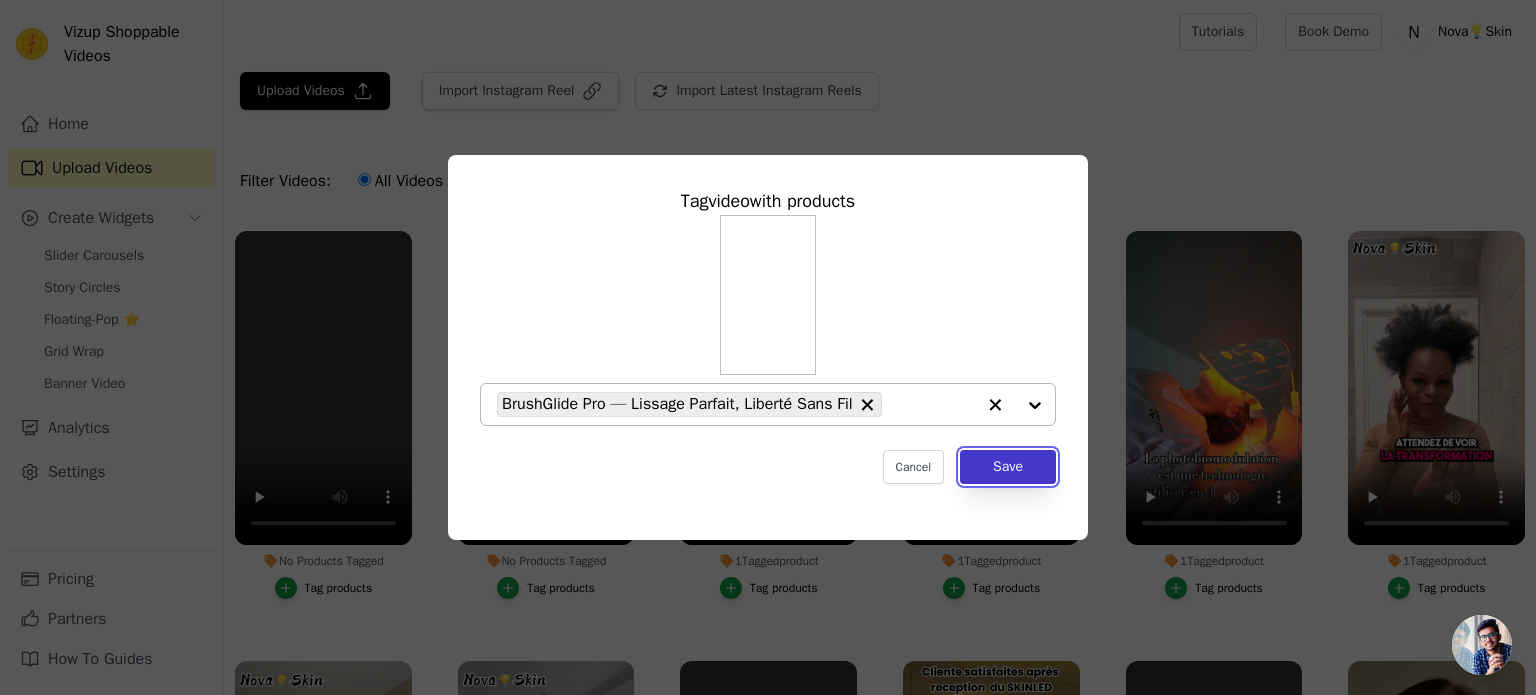 click on "Save" at bounding box center (1008, 467) 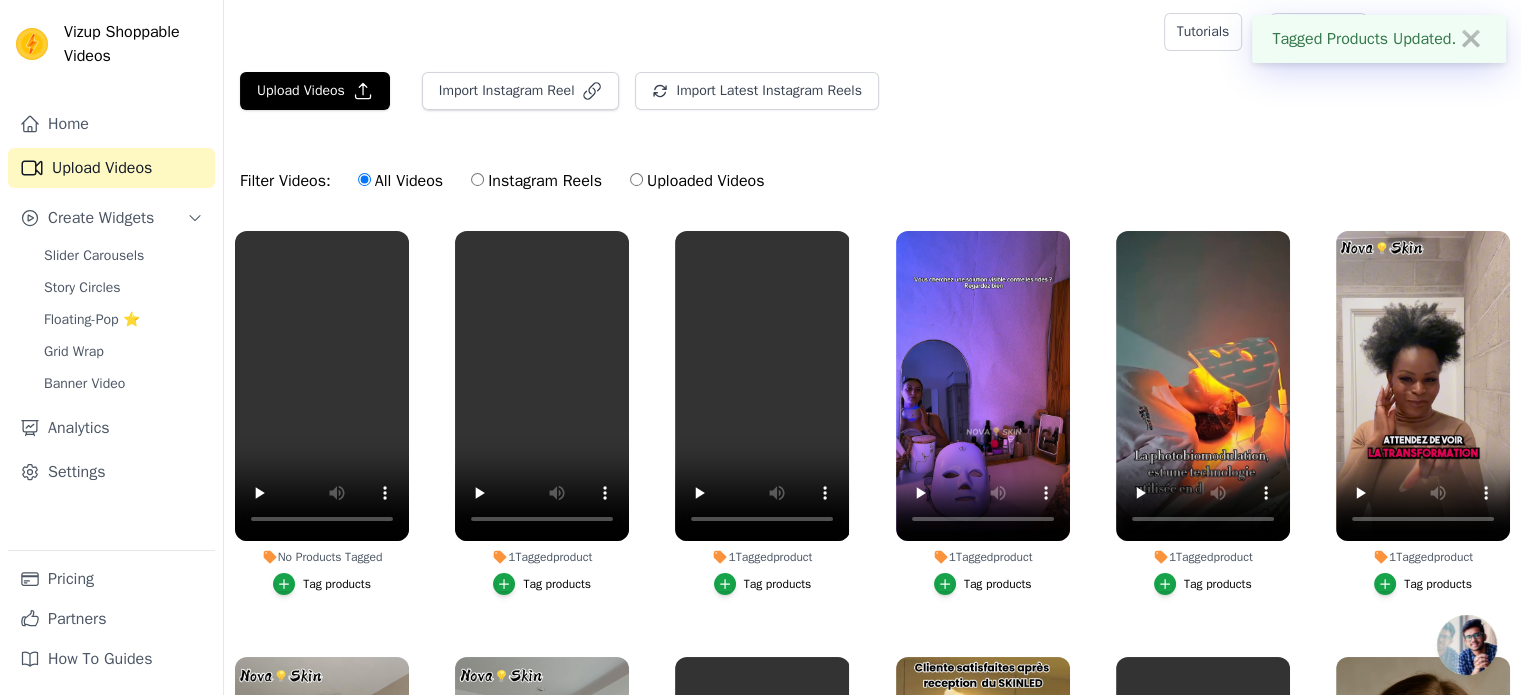 click on "Tag products" at bounding box center [337, 584] 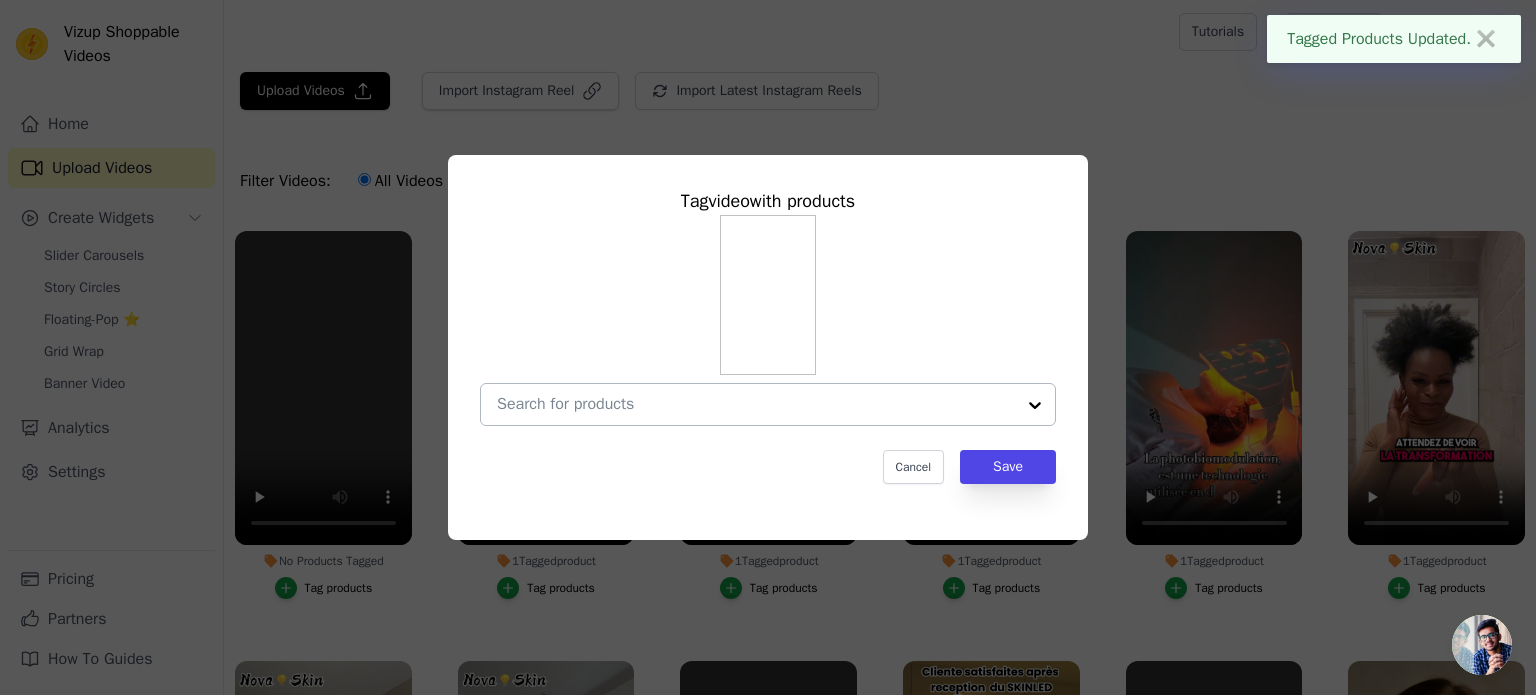 click at bounding box center [756, 404] 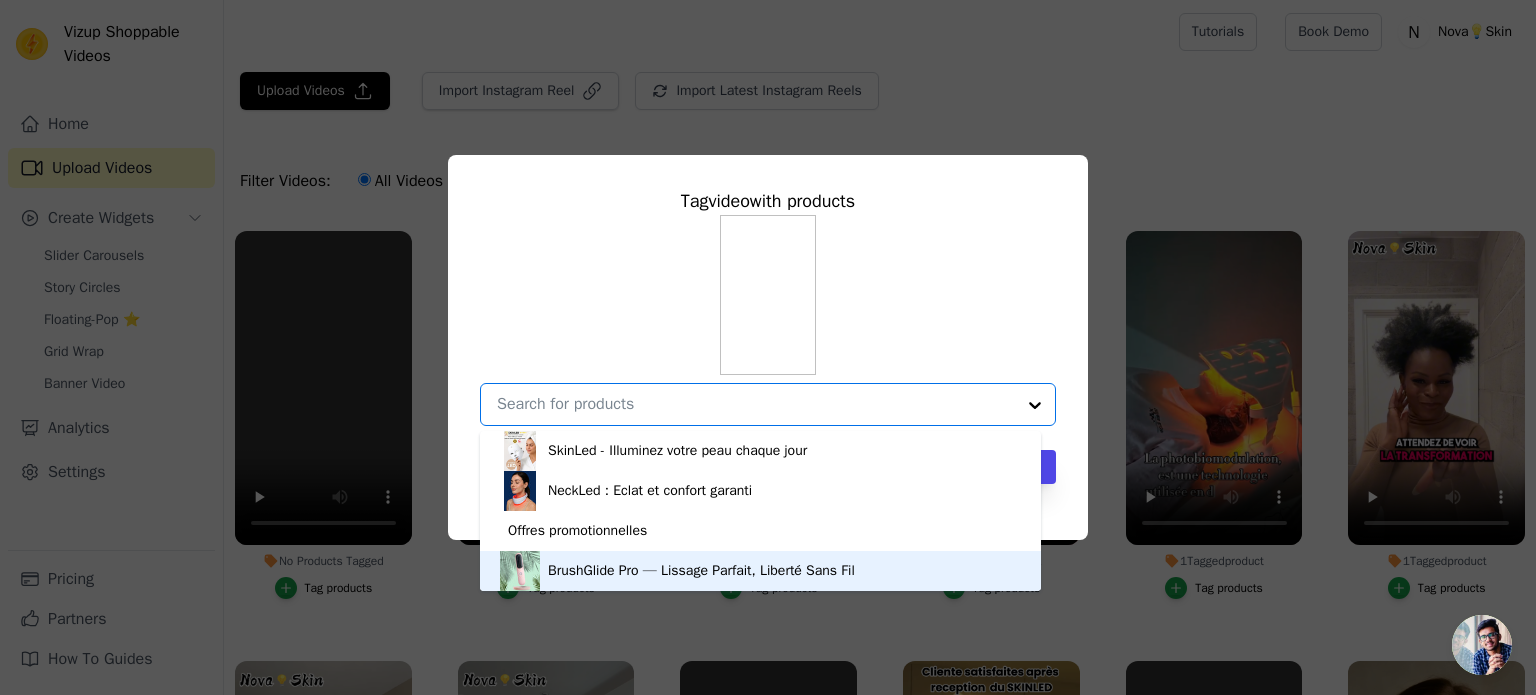 click on "BrushGlide Pro — Lissage Parfait, Liberté Sans Fil" at bounding box center [701, 571] 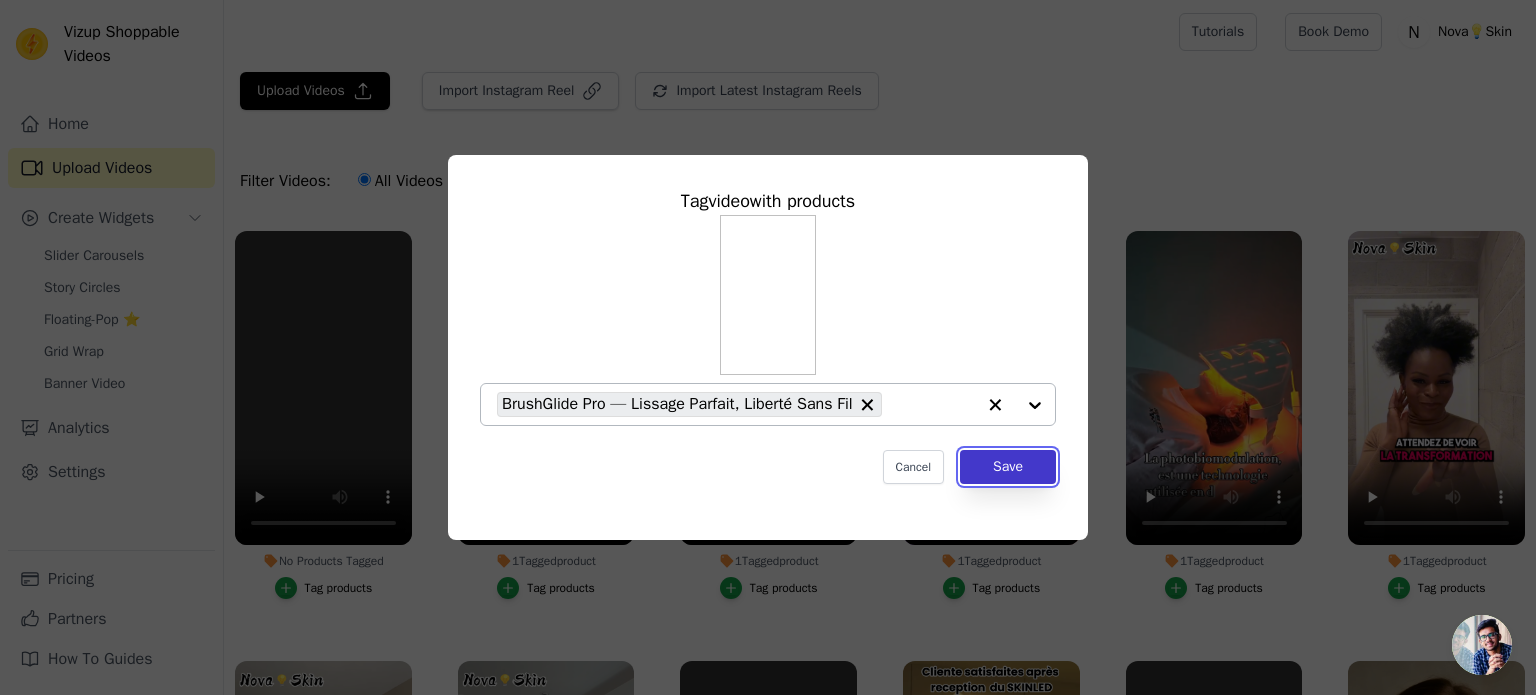click on "Save" at bounding box center (1008, 467) 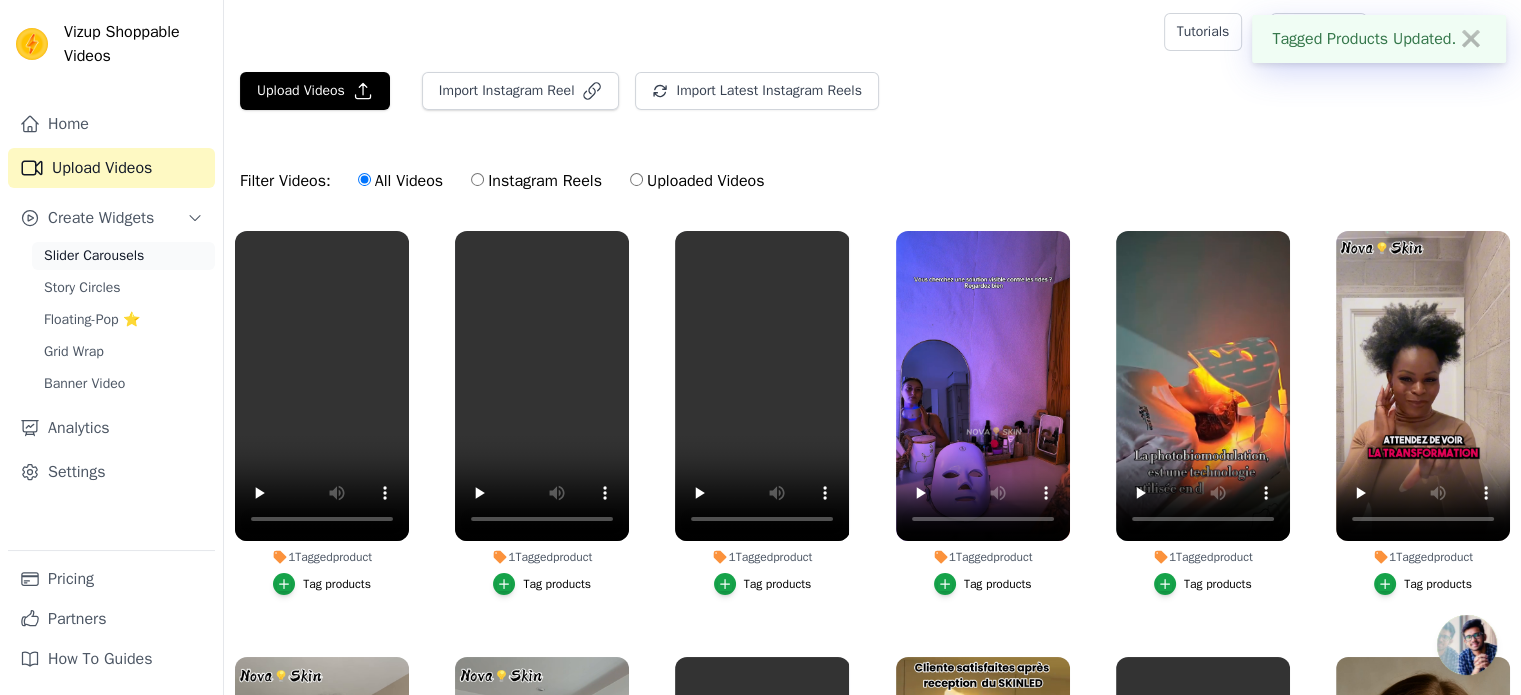 click on "Slider Carousels" at bounding box center (94, 256) 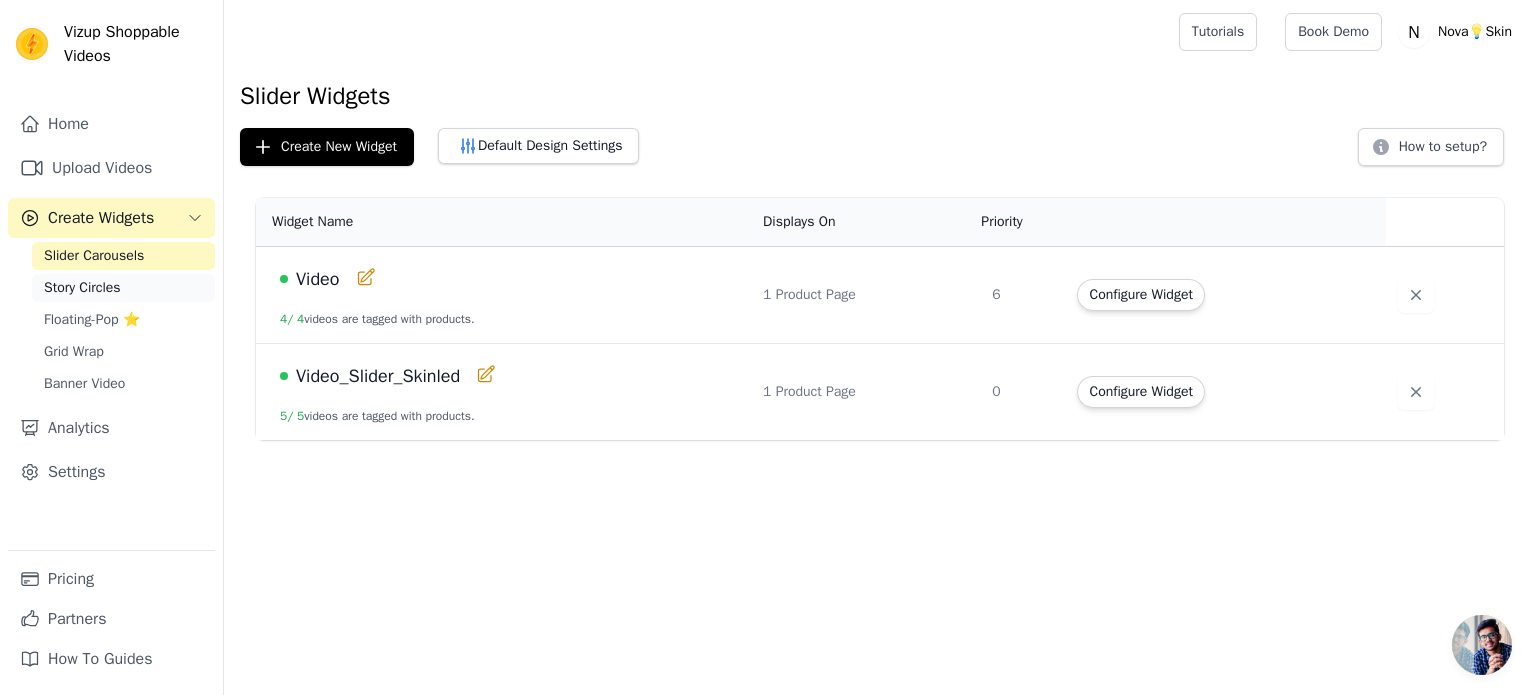 click on "Story Circles" at bounding box center (82, 288) 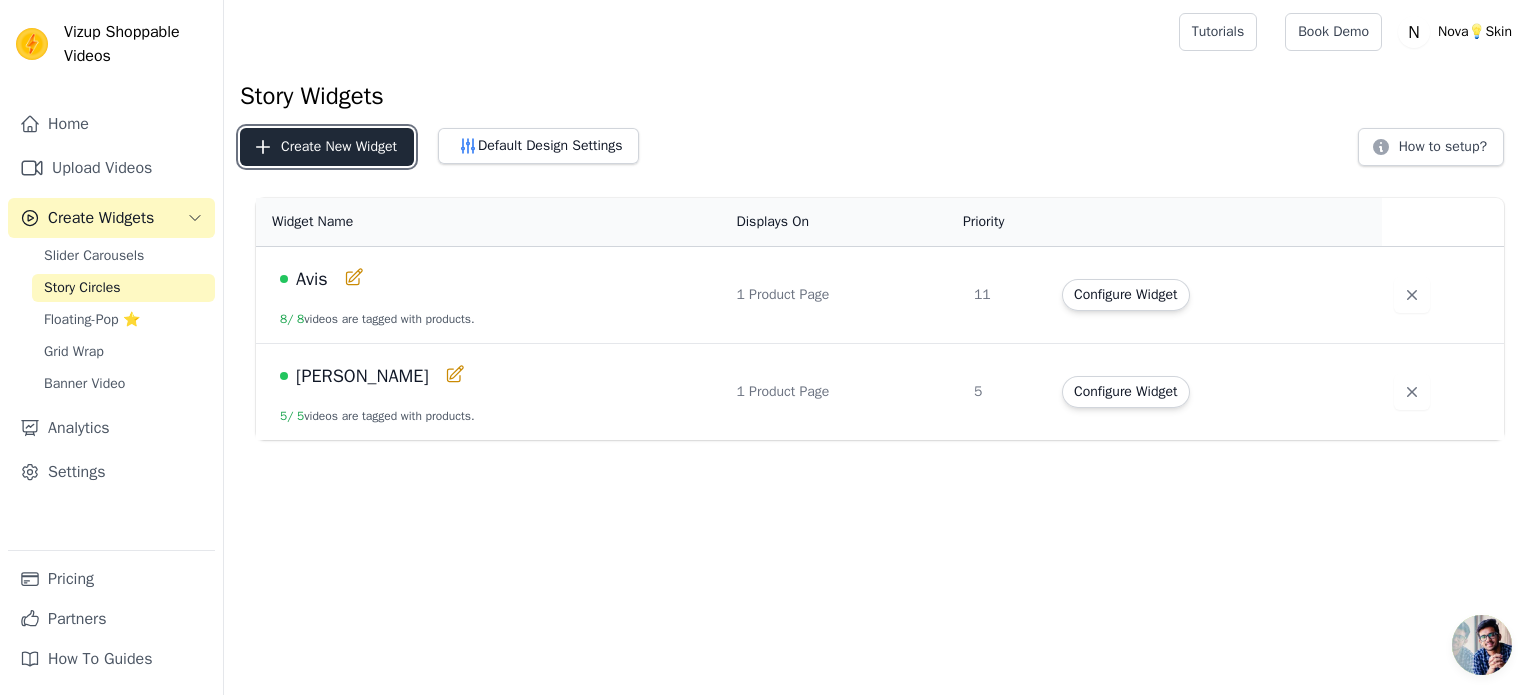 click on "Create New Widget" at bounding box center [327, 147] 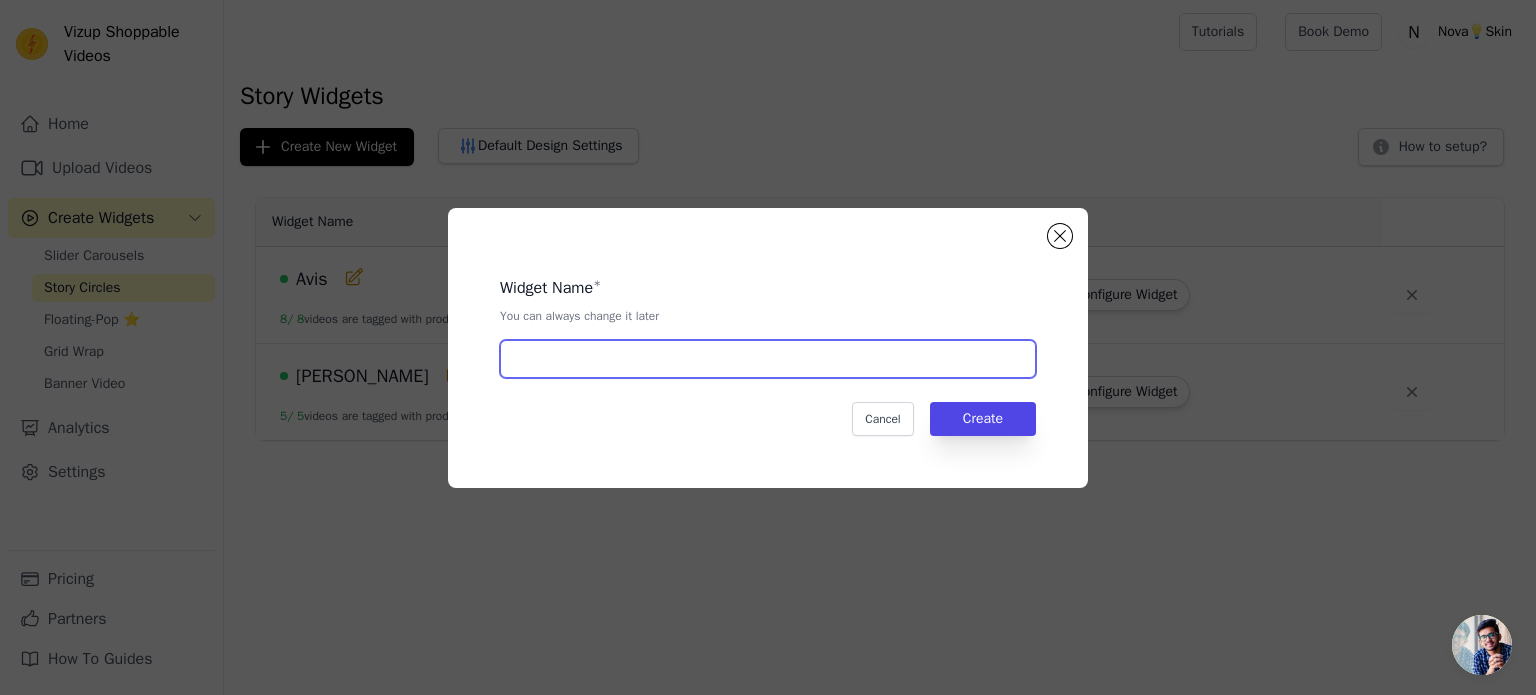 click at bounding box center (768, 359) 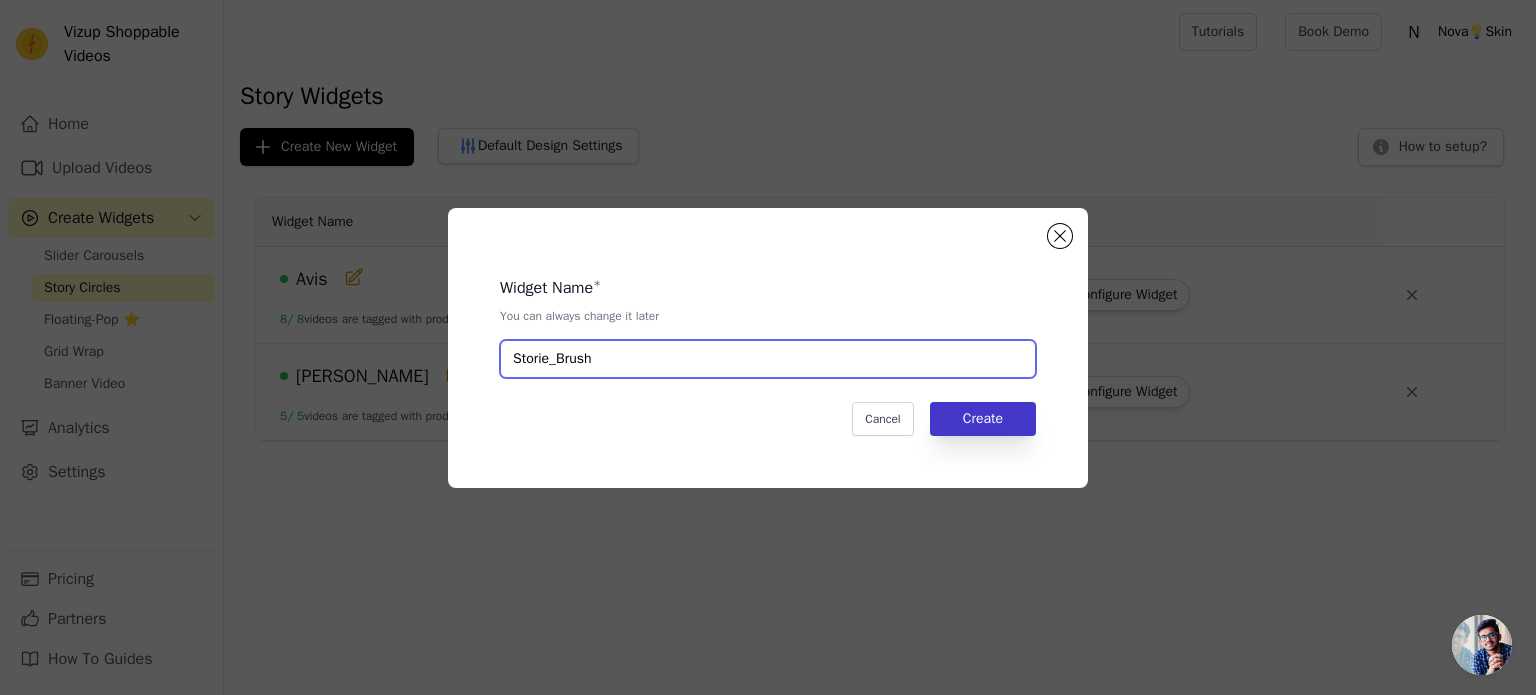 type on "Storie_Brush" 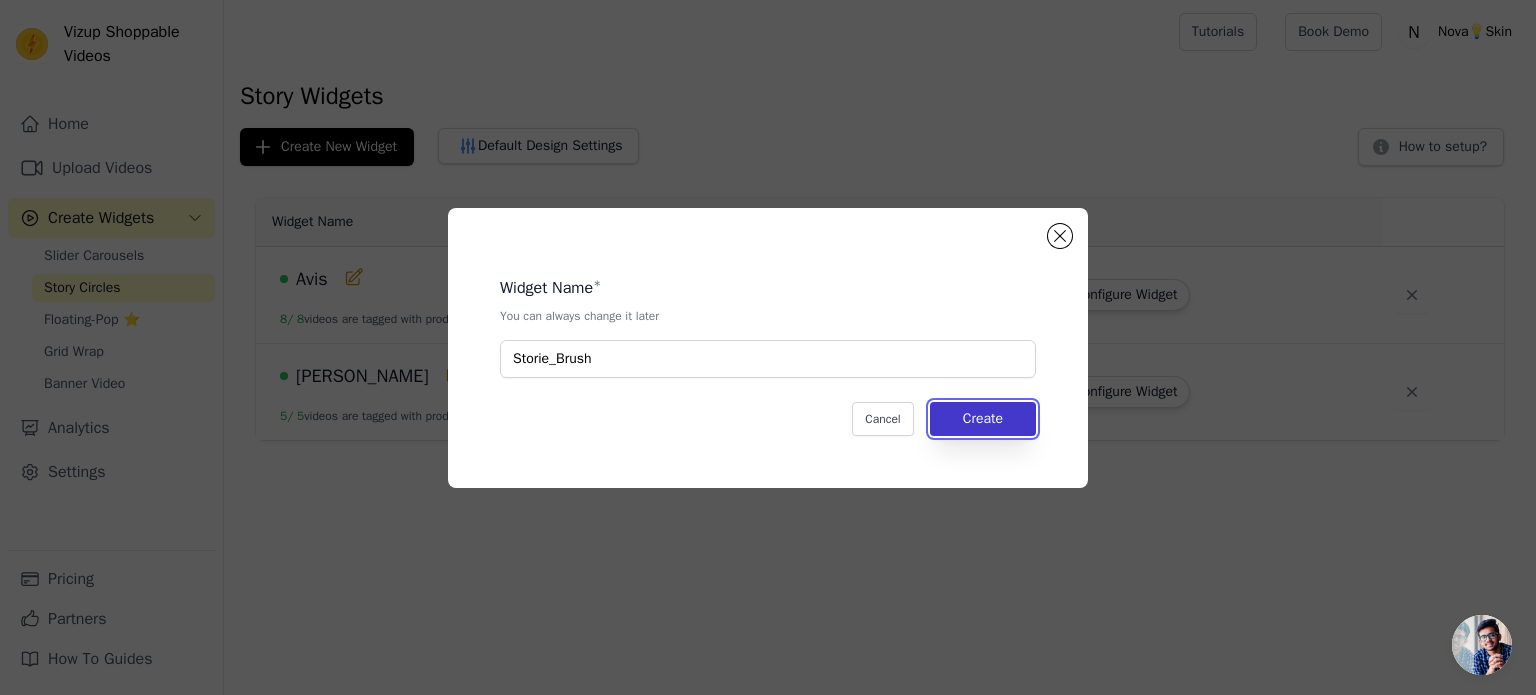click on "Create" at bounding box center (983, 419) 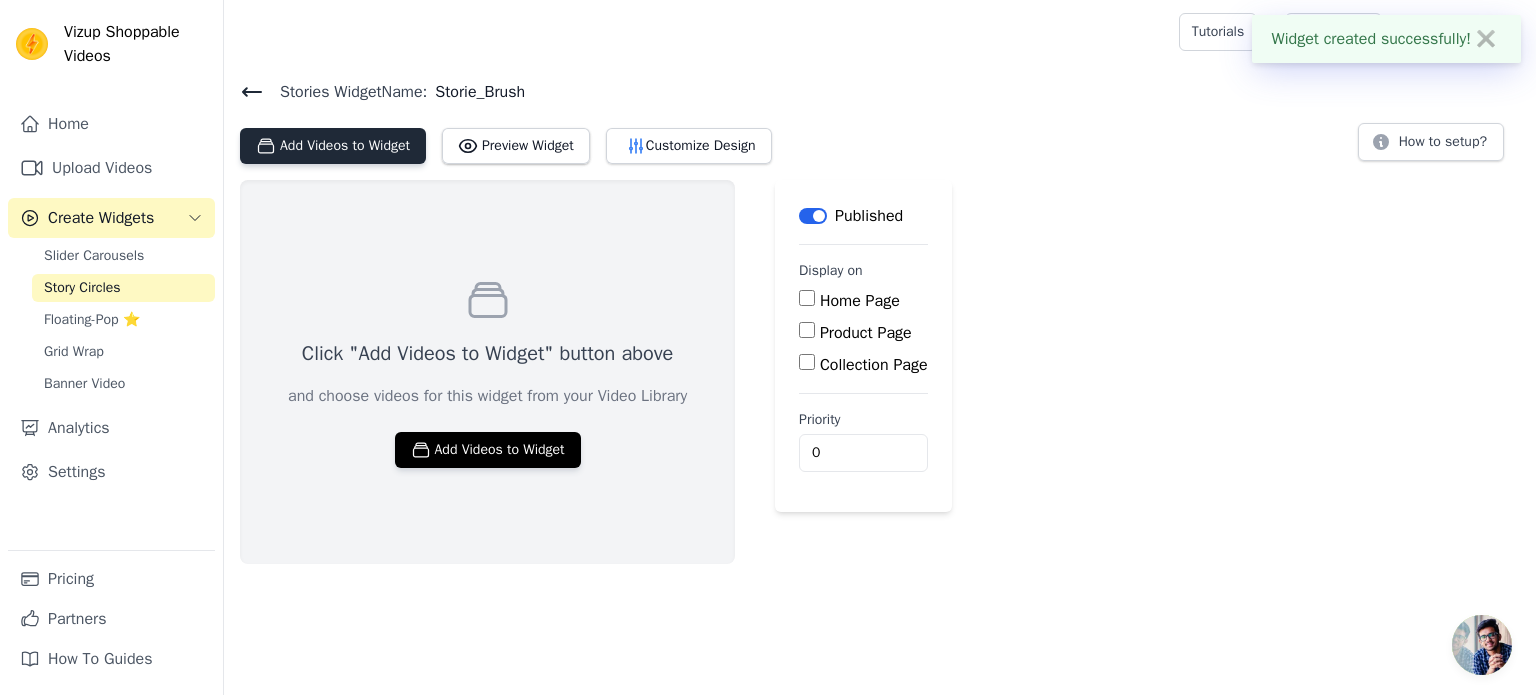 click on "Add Videos to Widget" at bounding box center (333, 146) 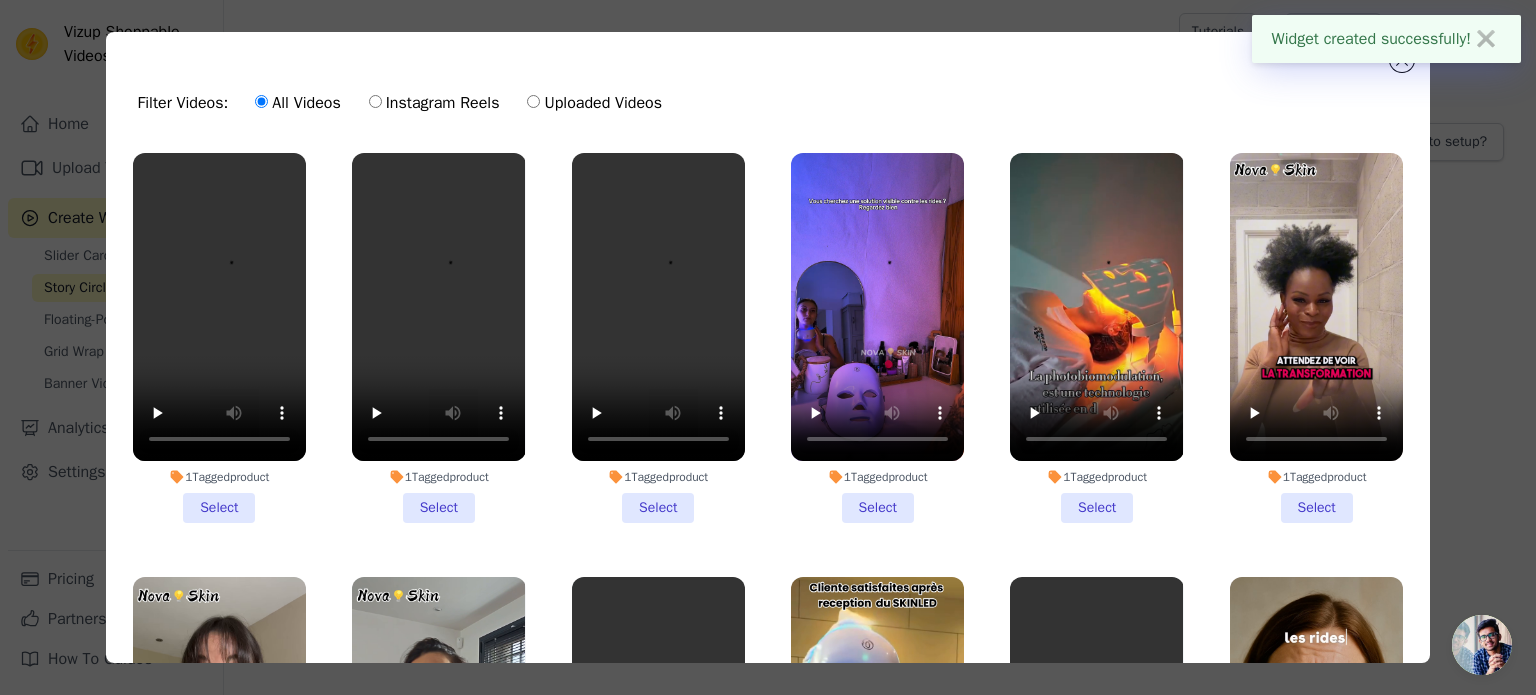 click on "1  Tagged  product     Select" at bounding box center (219, 338) 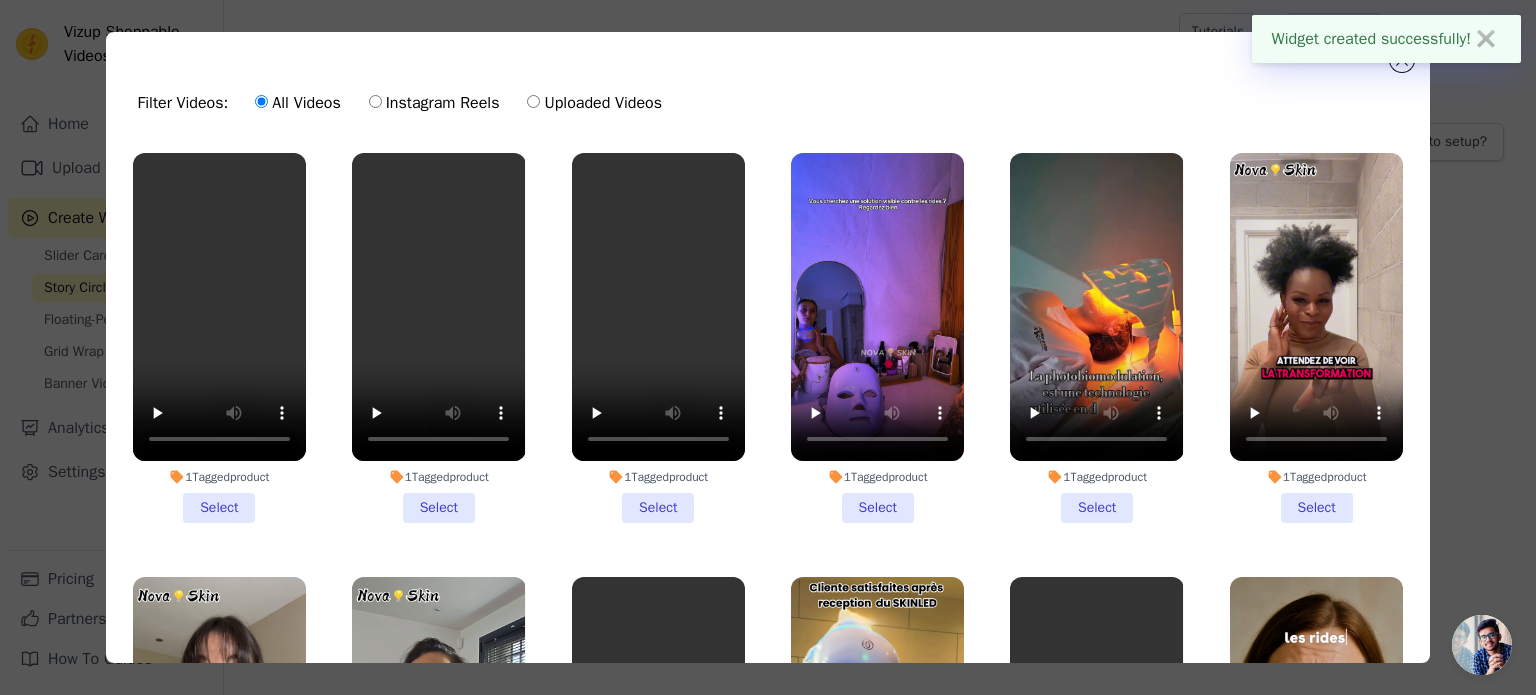click on "1  Tagged  product     Select" at bounding box center [0, 0] 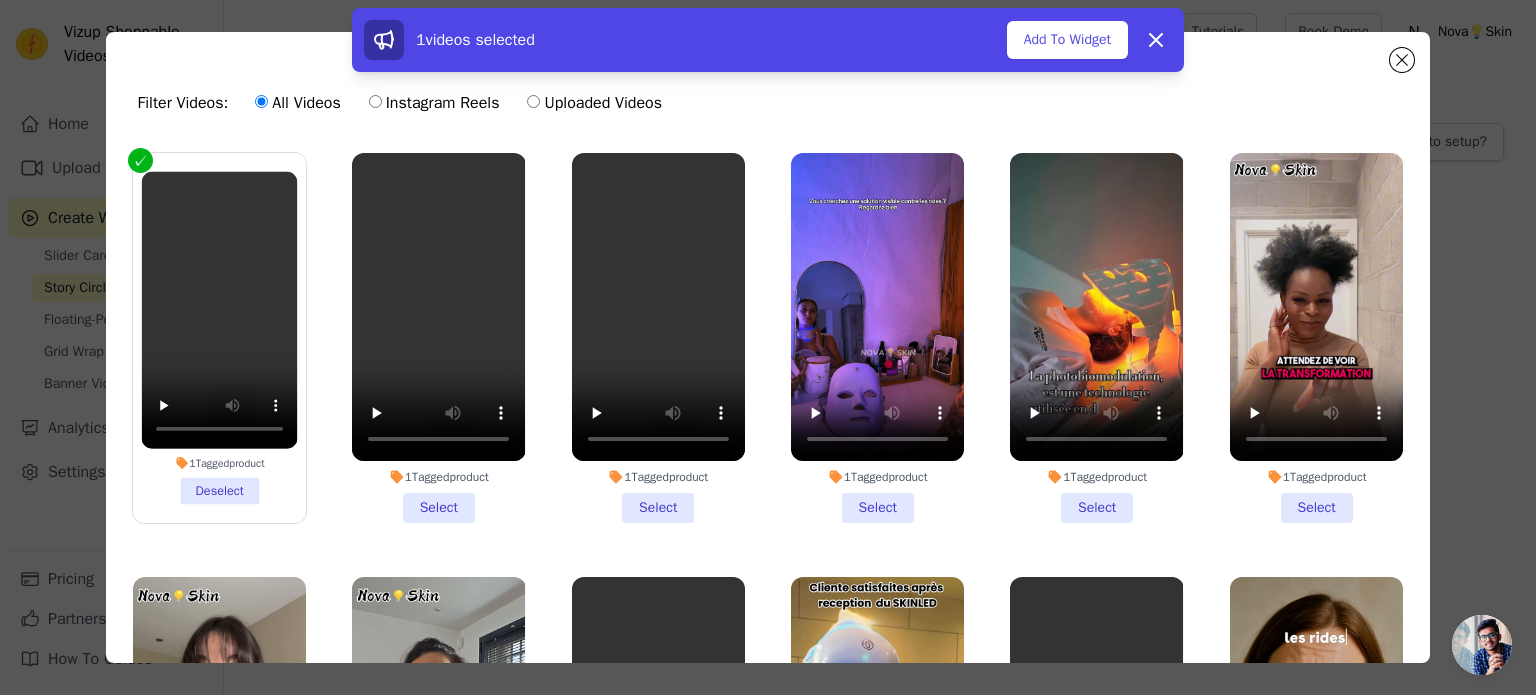 click on "1  Tagged  product     Select" at bounding box center (438, 338) 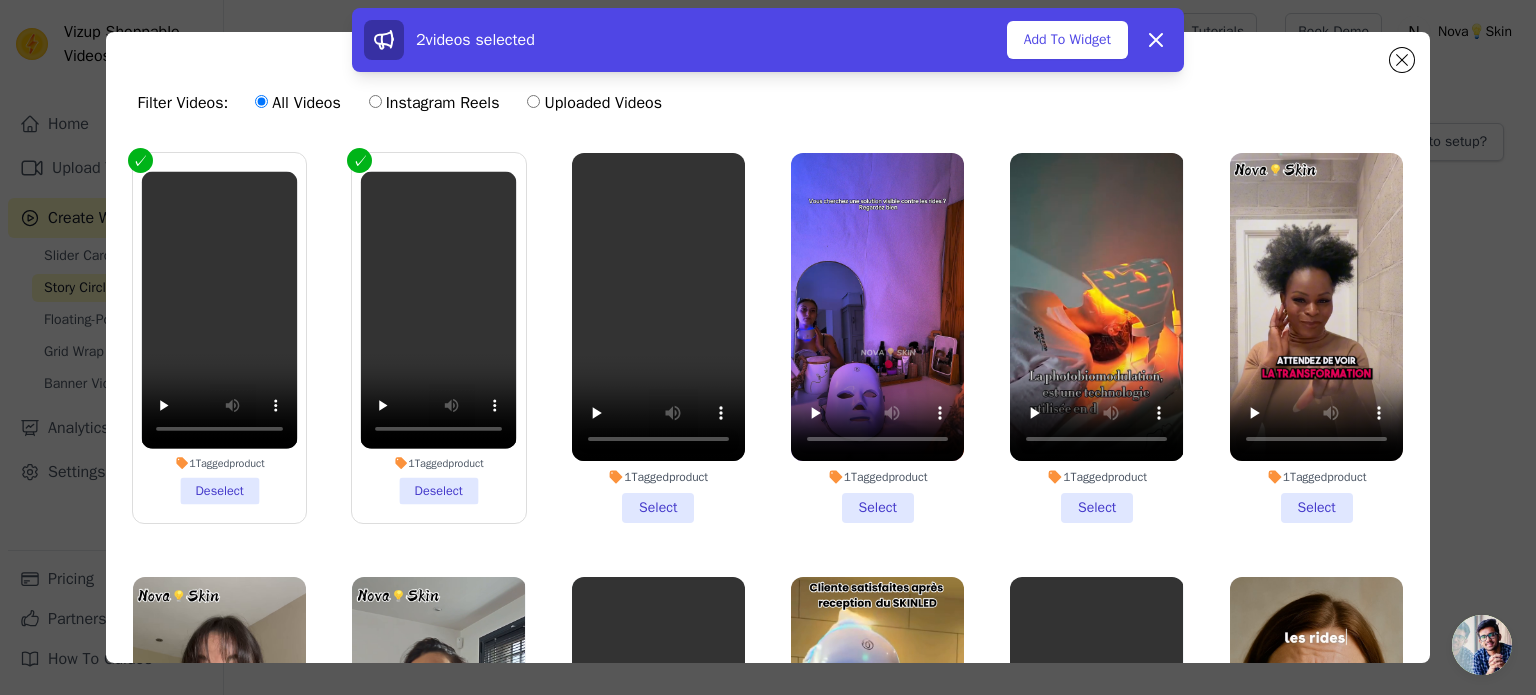 click on "1  Tagged  product     Select" at bounding box center (658, 338) 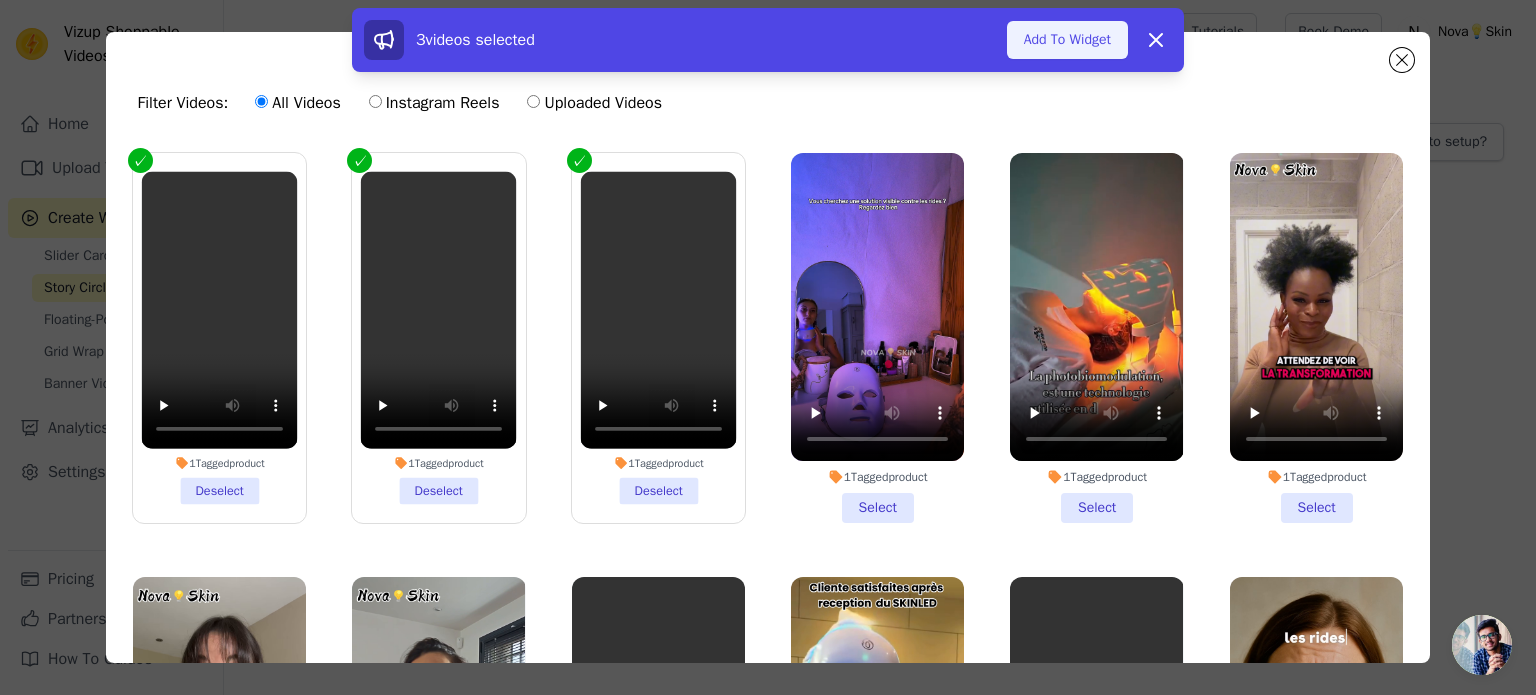 click on "Add To Widget" at bounding box center (1067, 40) 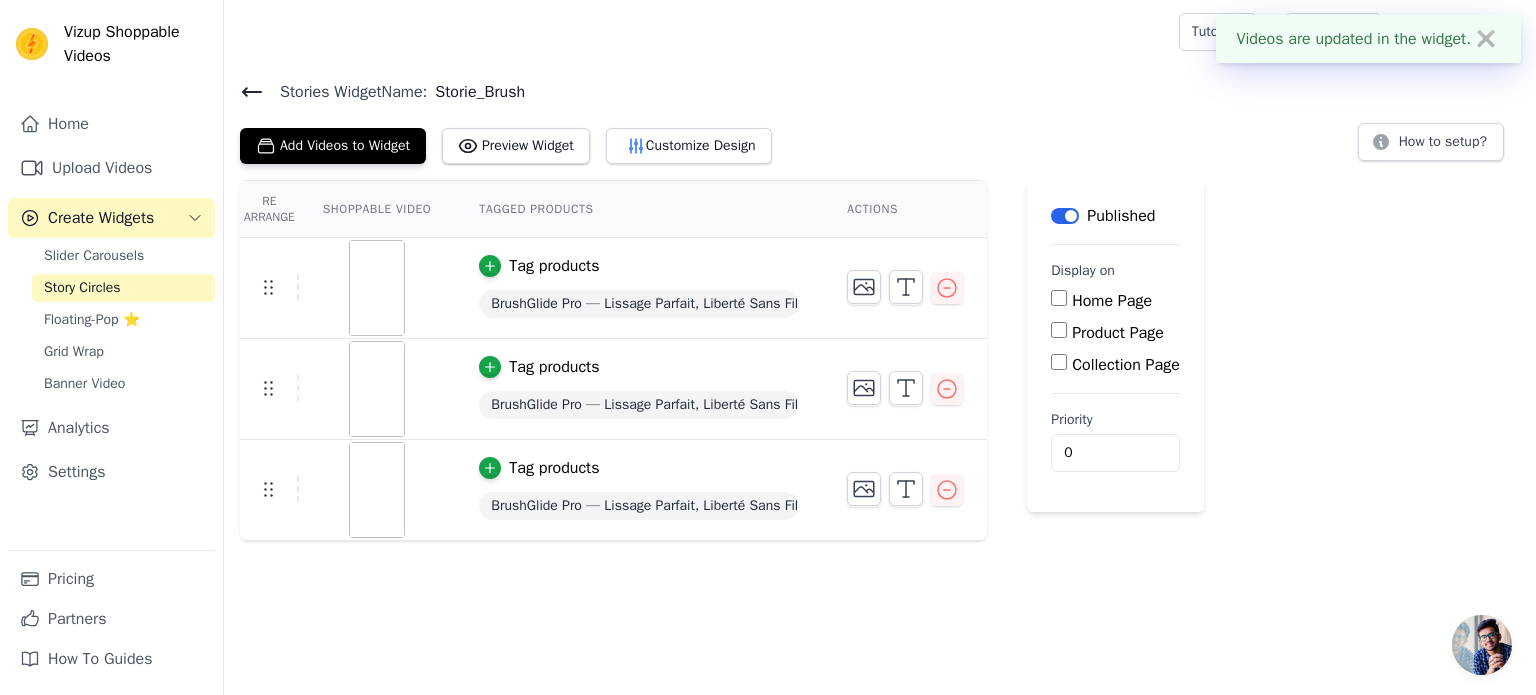 click on "Collection Page" at bounding box center (1115, 365) 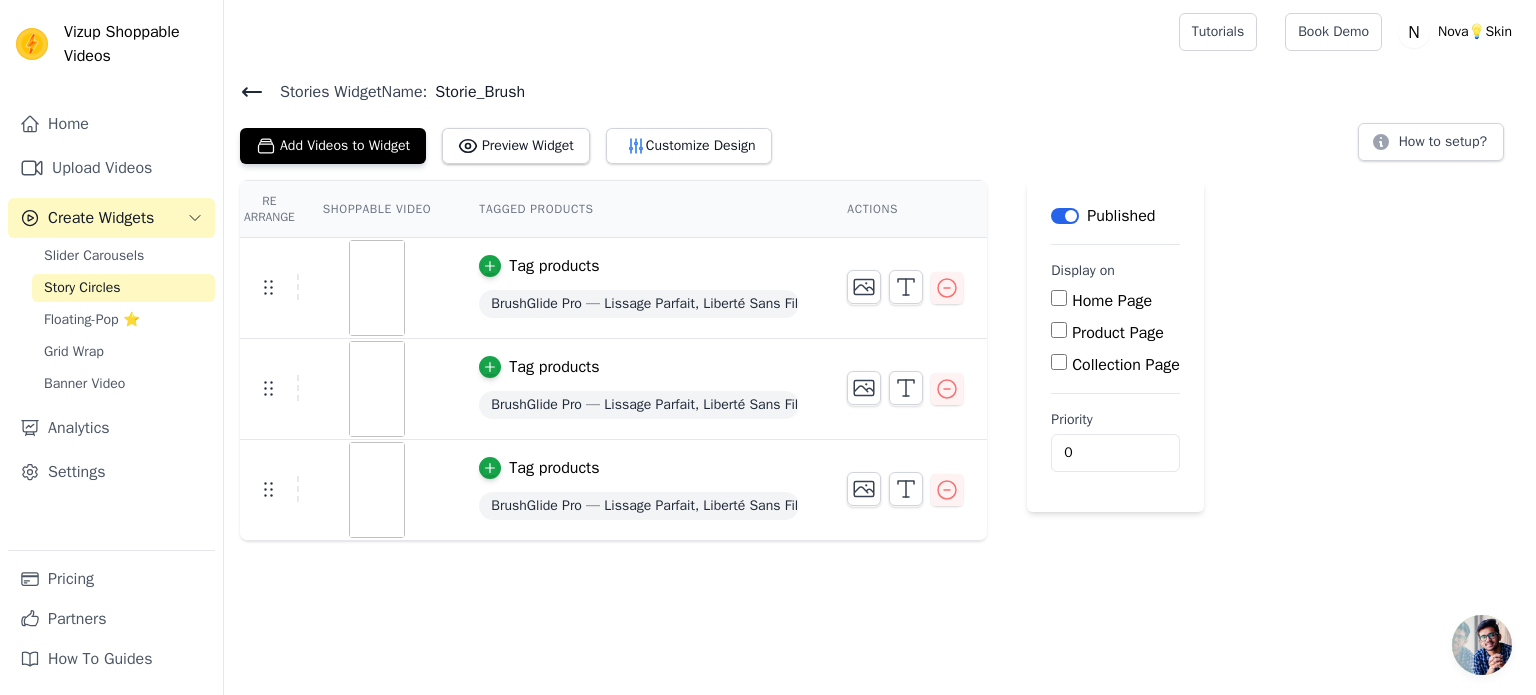 click on "Product Page" at bounding box center [1059, 330] 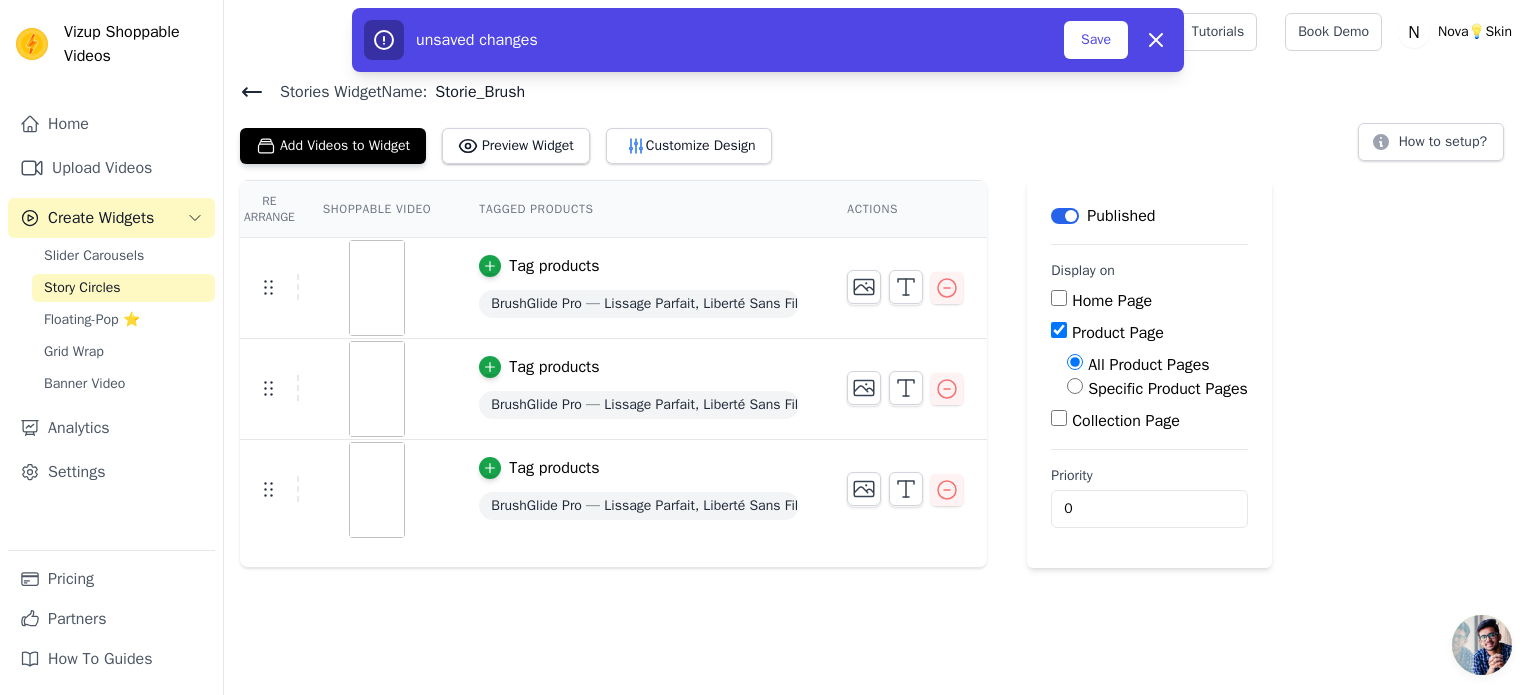 click on "Specific Product Pages" at bounding box center [1157, 389] 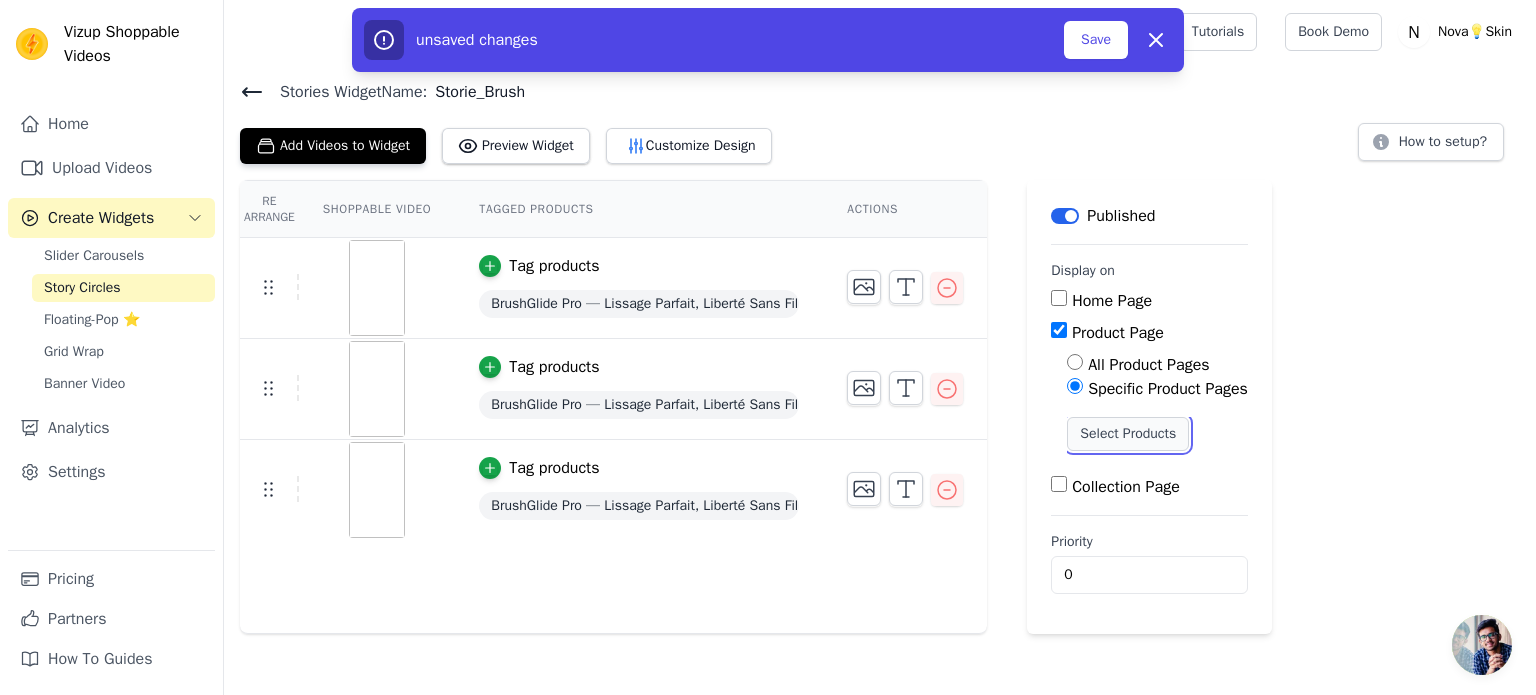 click on "Select Products" at bounding box center (1128, 434) 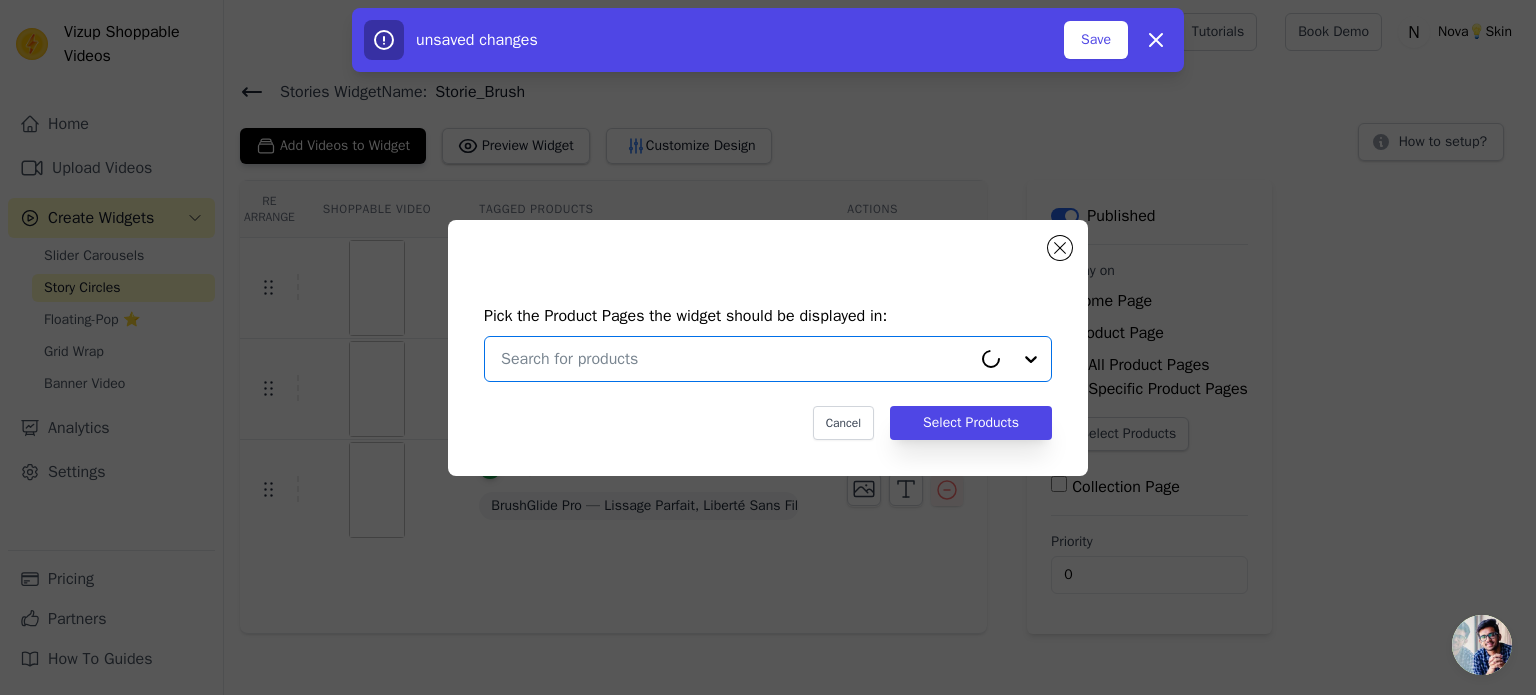 click at bounding box center (736, 359) 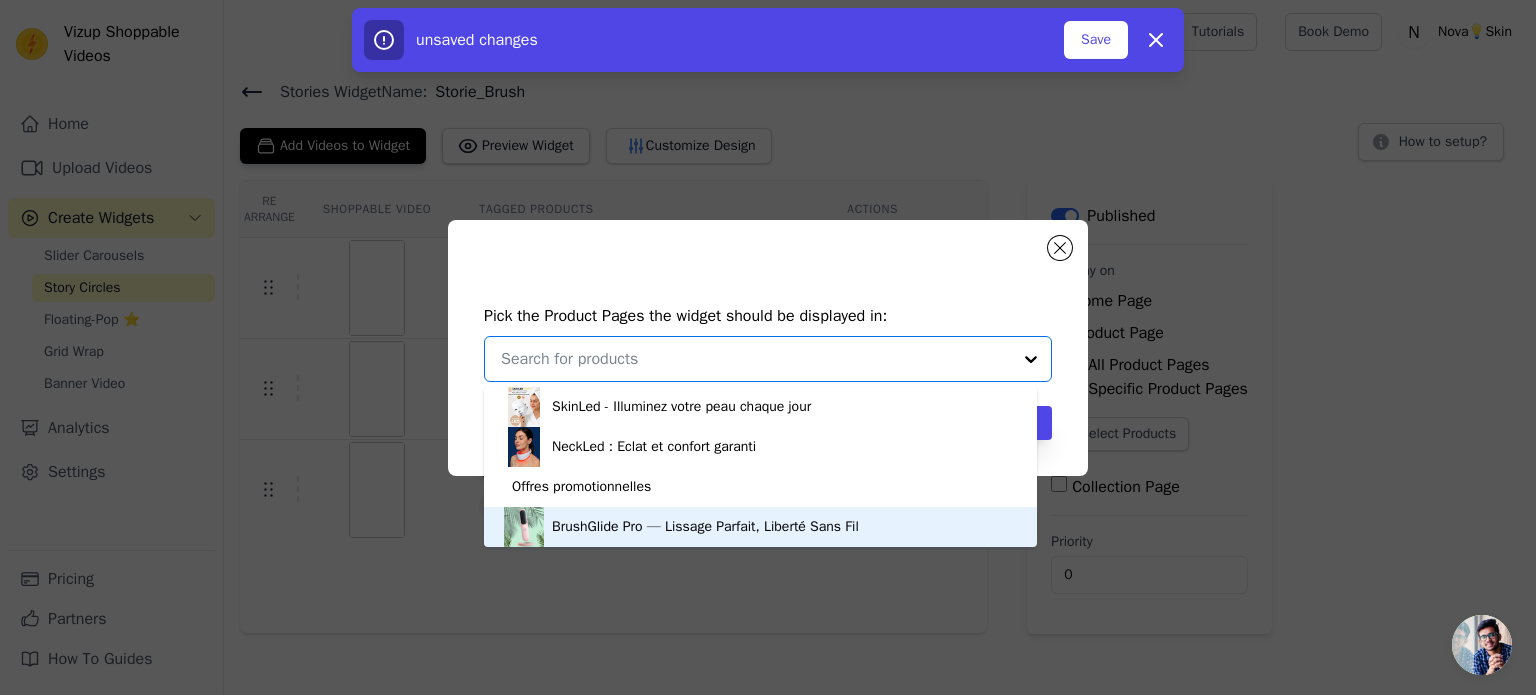 click on "BrushGlide Pro — Lissage Parfait, Liberté Sans Fil" at bounding box center [705, 527] 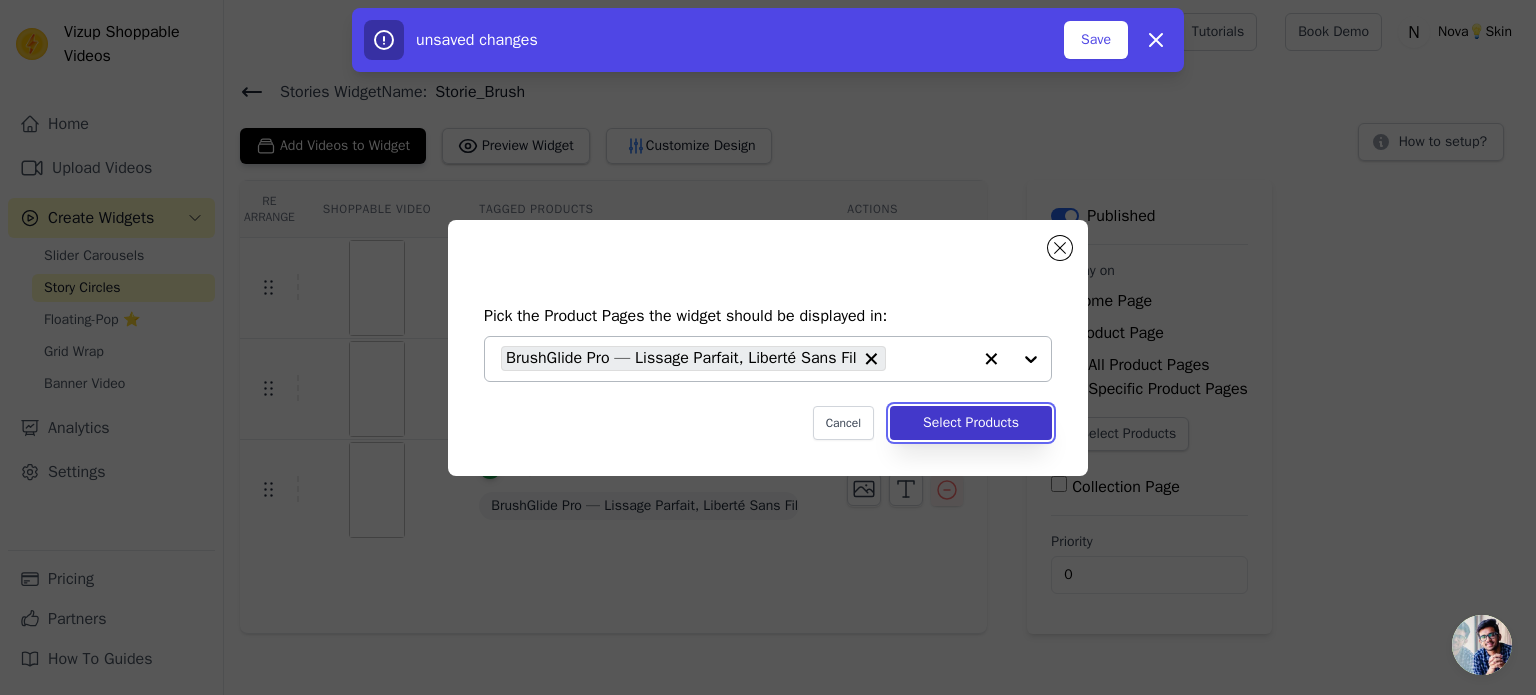 click on "Select Products" at bounding box center [971, 423] 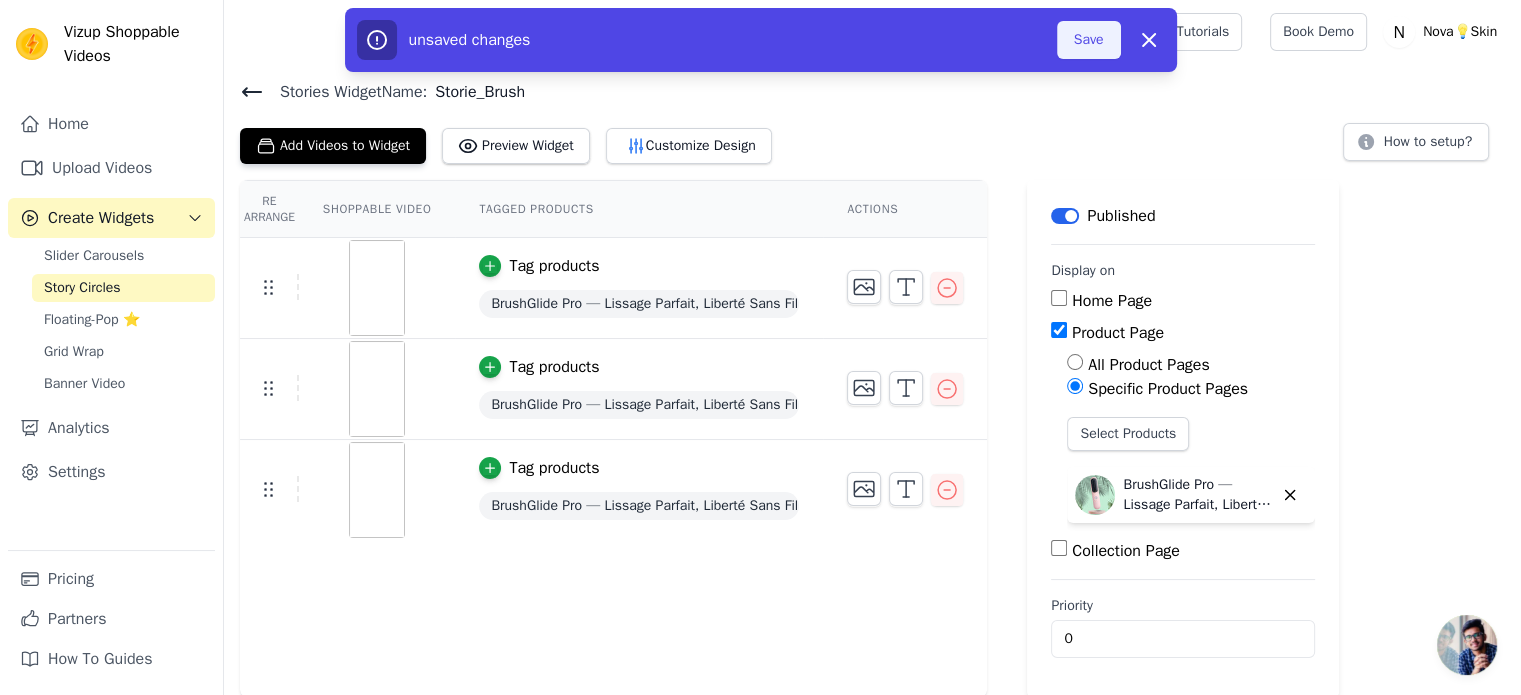 click on "Save" at bounding box center [1089, 40] 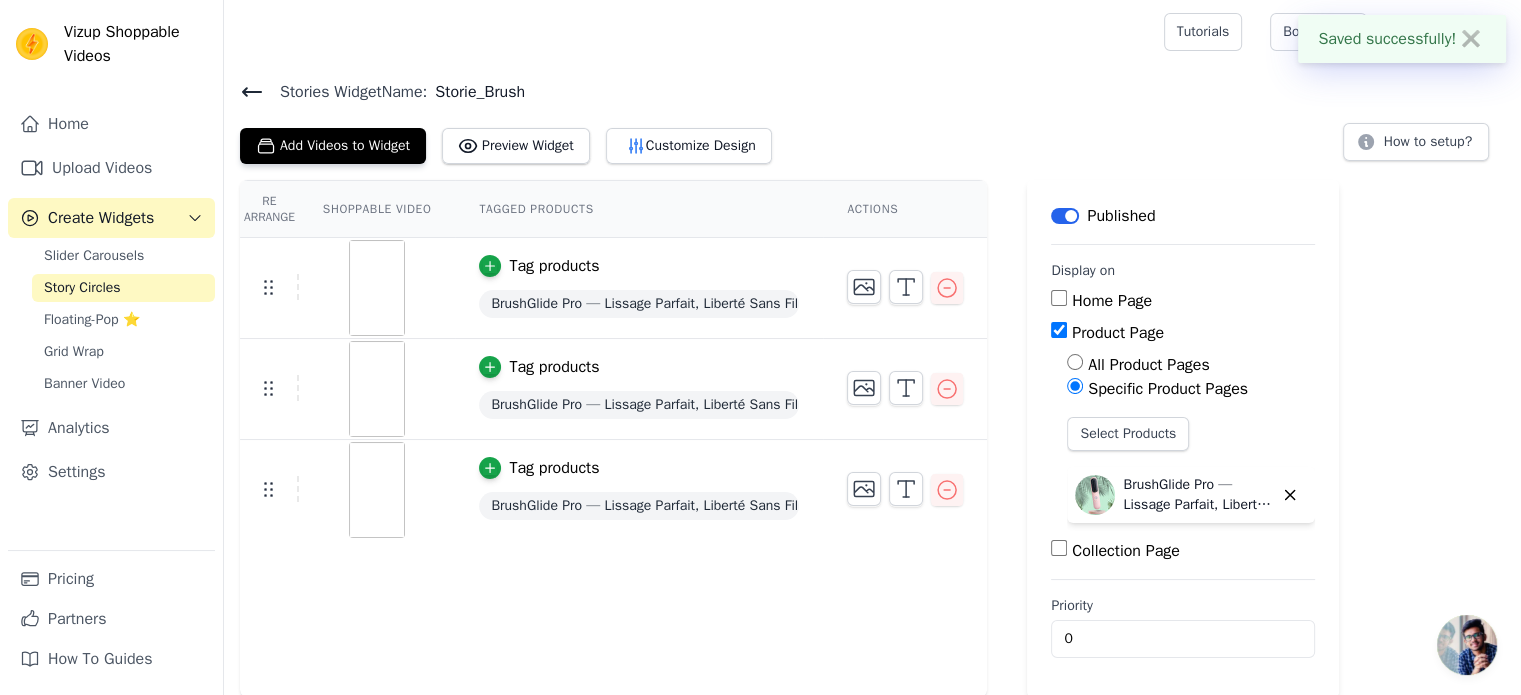 scroll, scrollTop: 1, scrollLeft: 0, axis: vertical 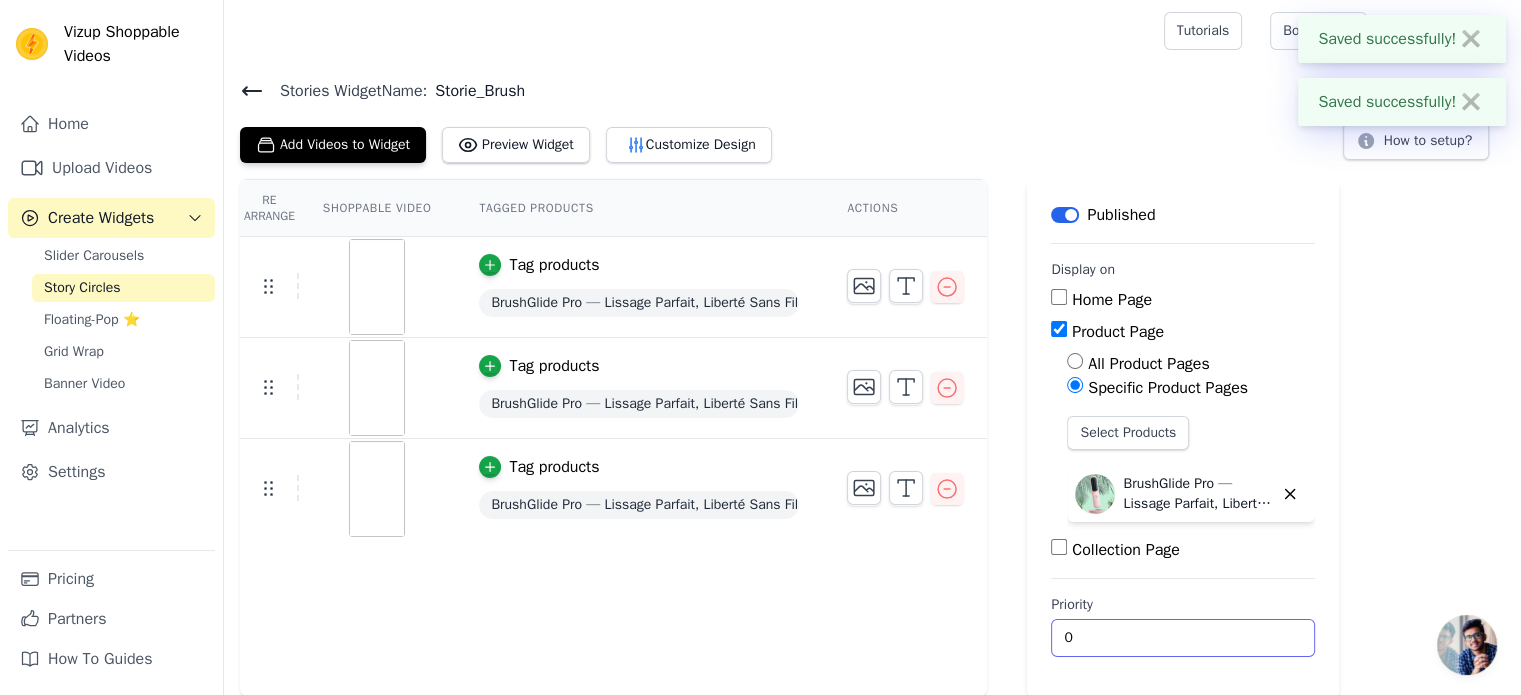 drag, startPoint x: 1120, startPoint y: 624, endPoint x: 977, endPoint y: 627, distance: 143.03146 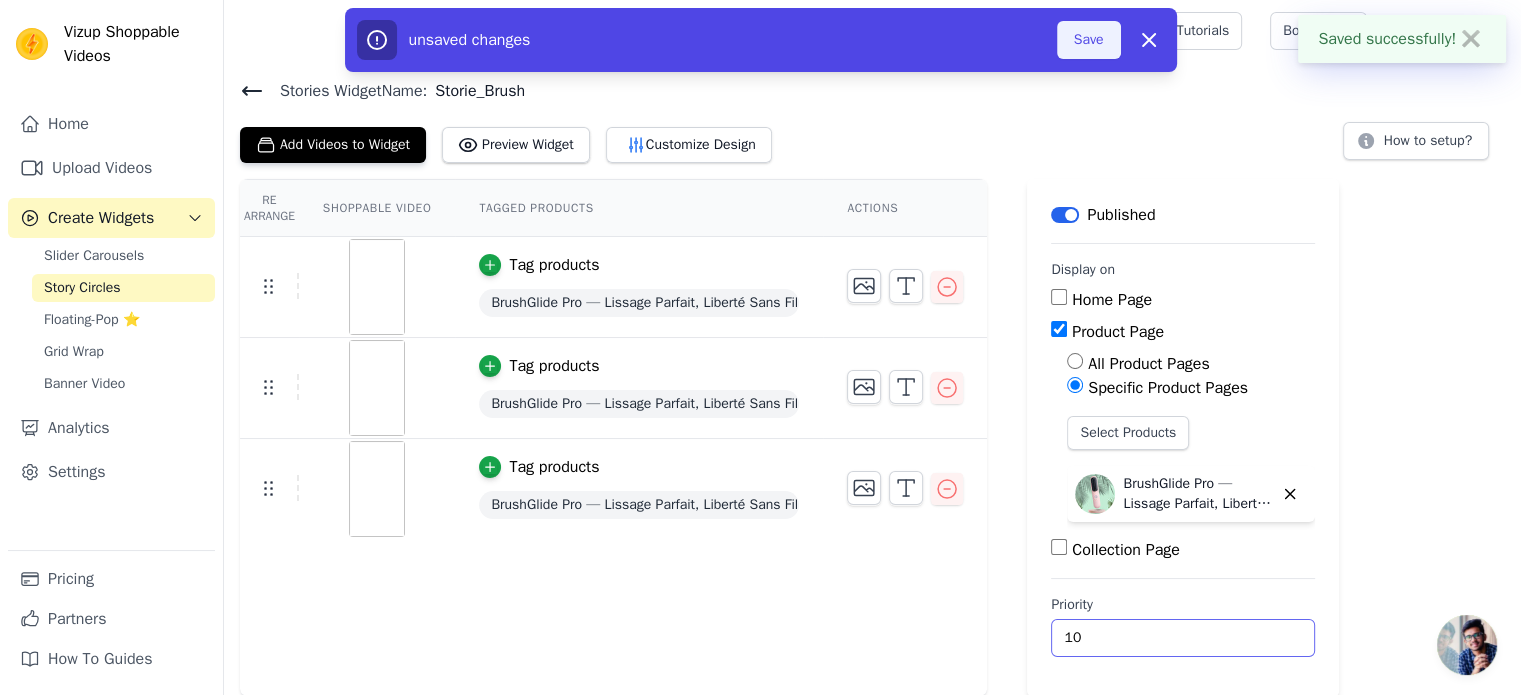 type on "10" 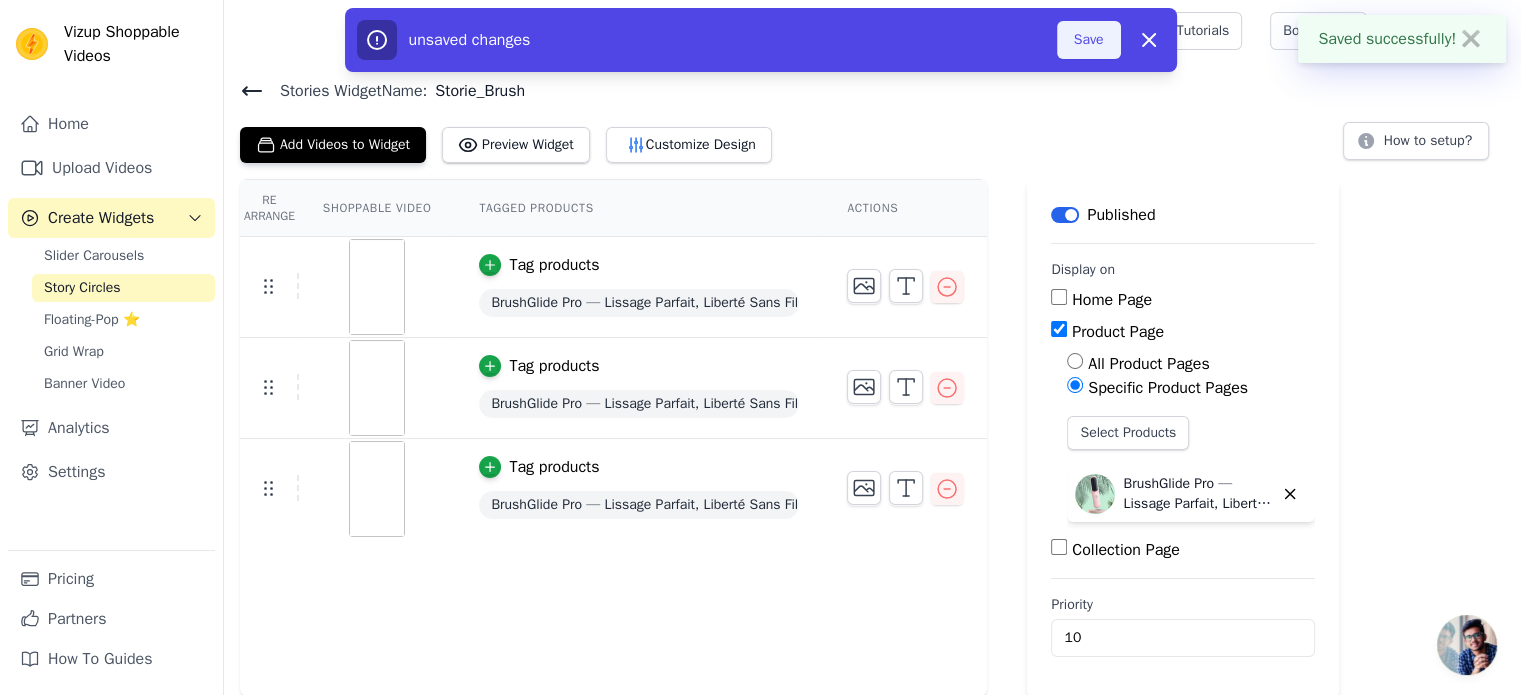 click on "Save" at bounding box center [1089, 40] 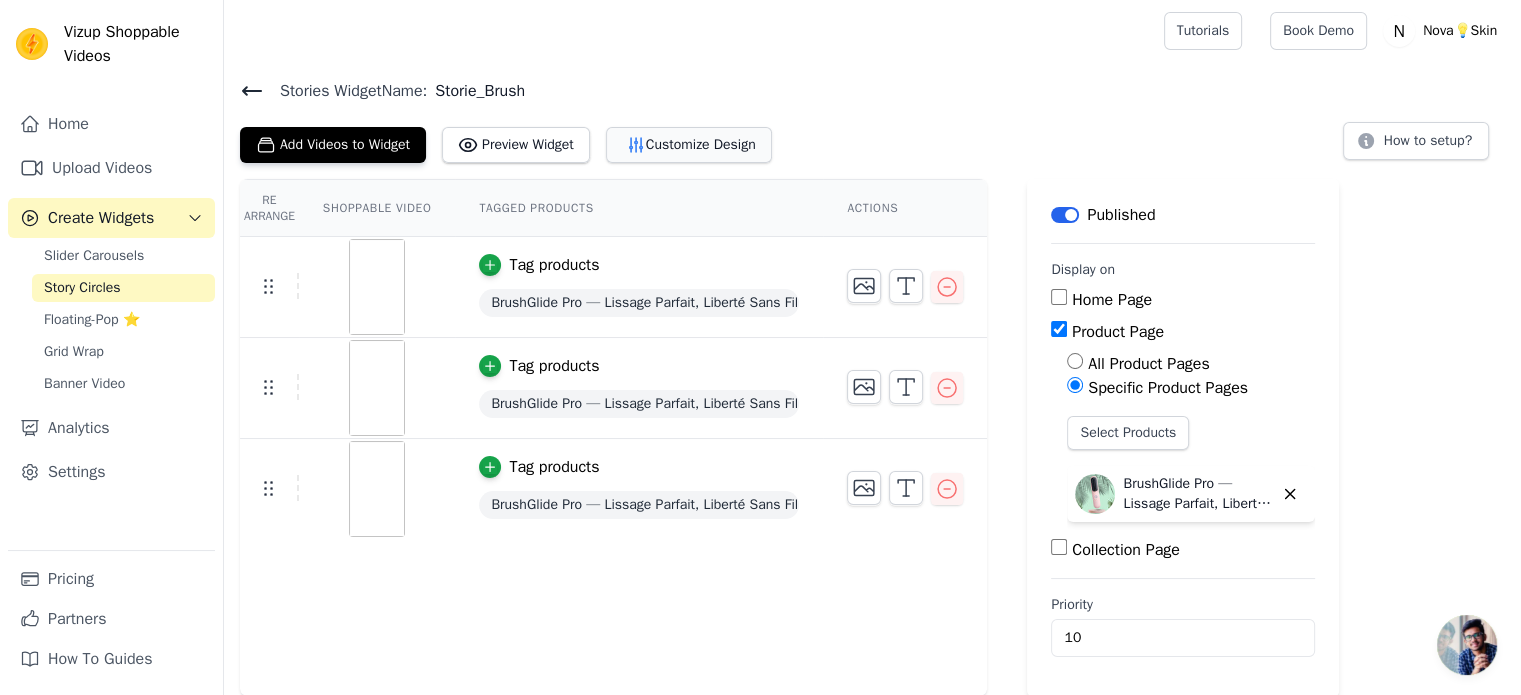 click on "Customize Design" at bounding box center [689, 145] 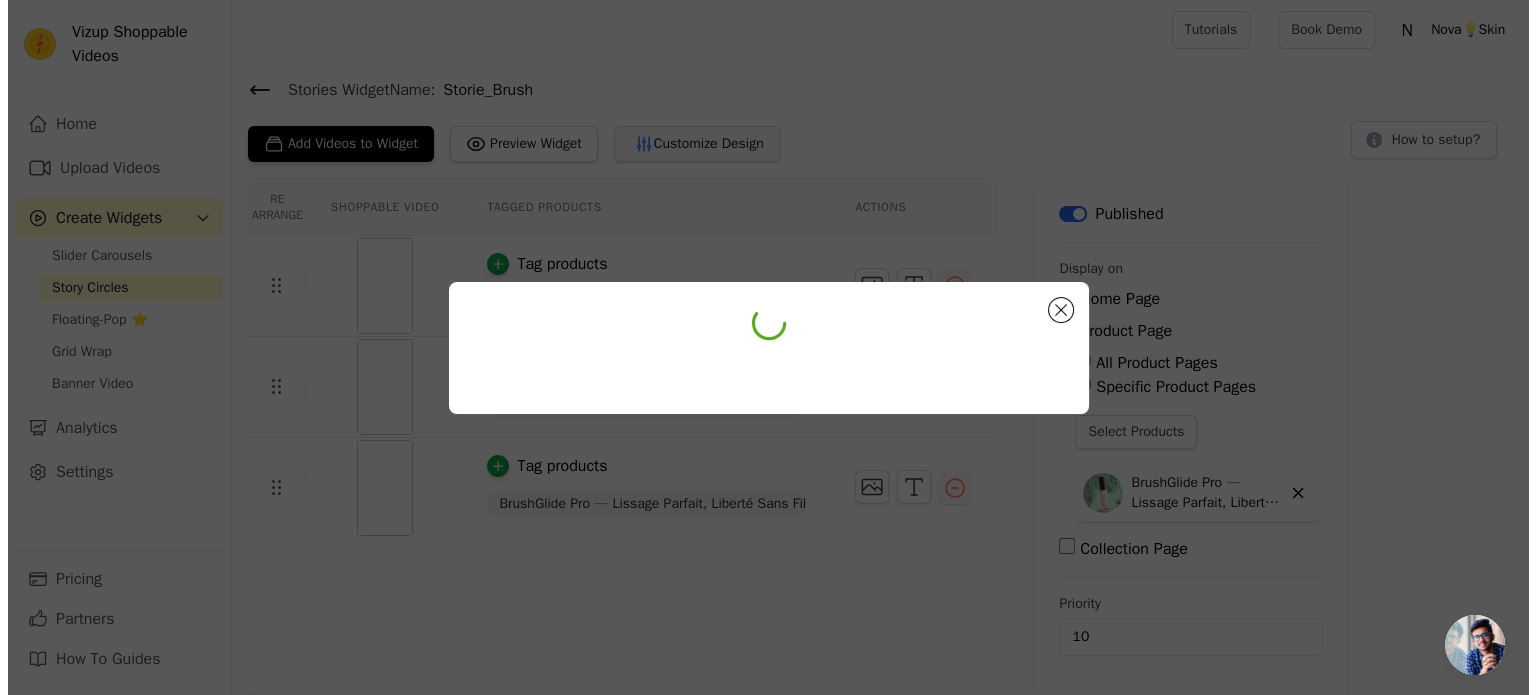 scroll, scrollTop: 0, scrollLeft: 0, axis: both 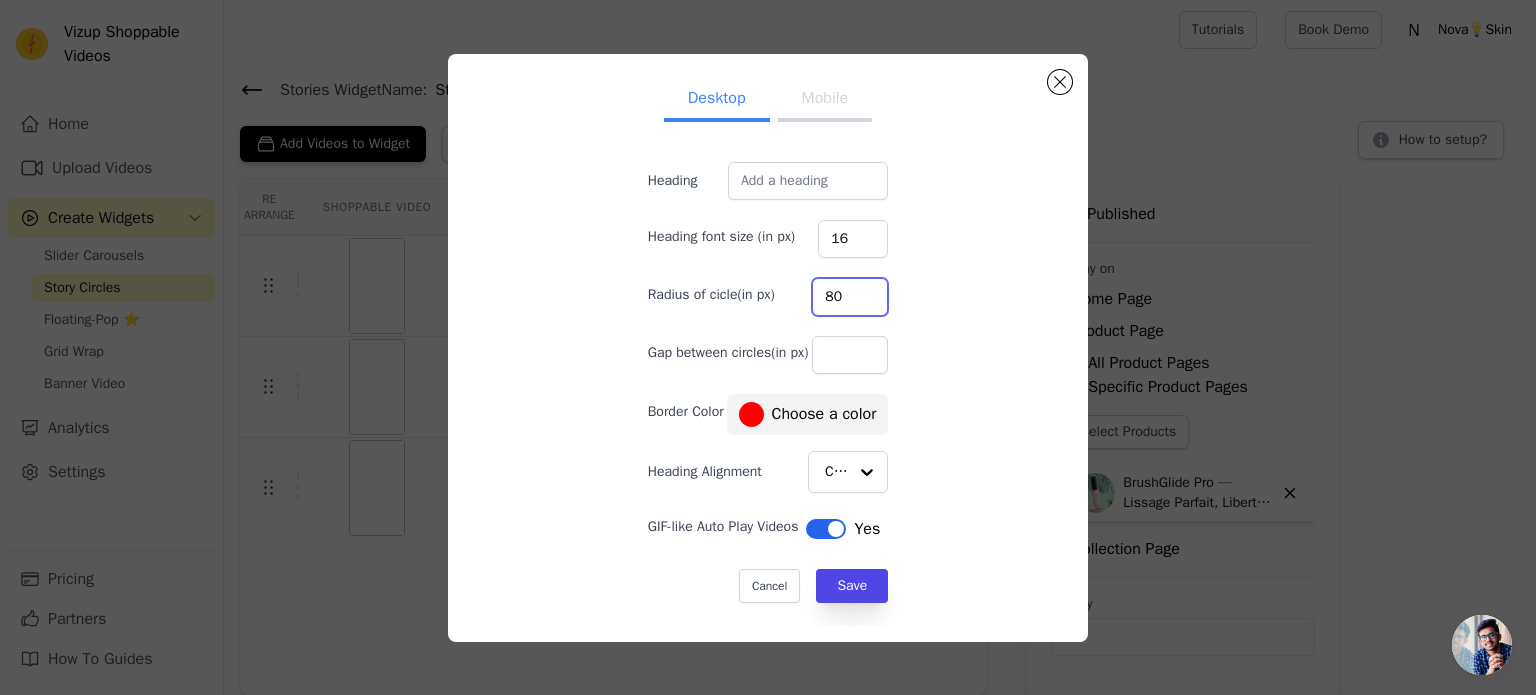 click on "80" at bounding box center (850, 297) 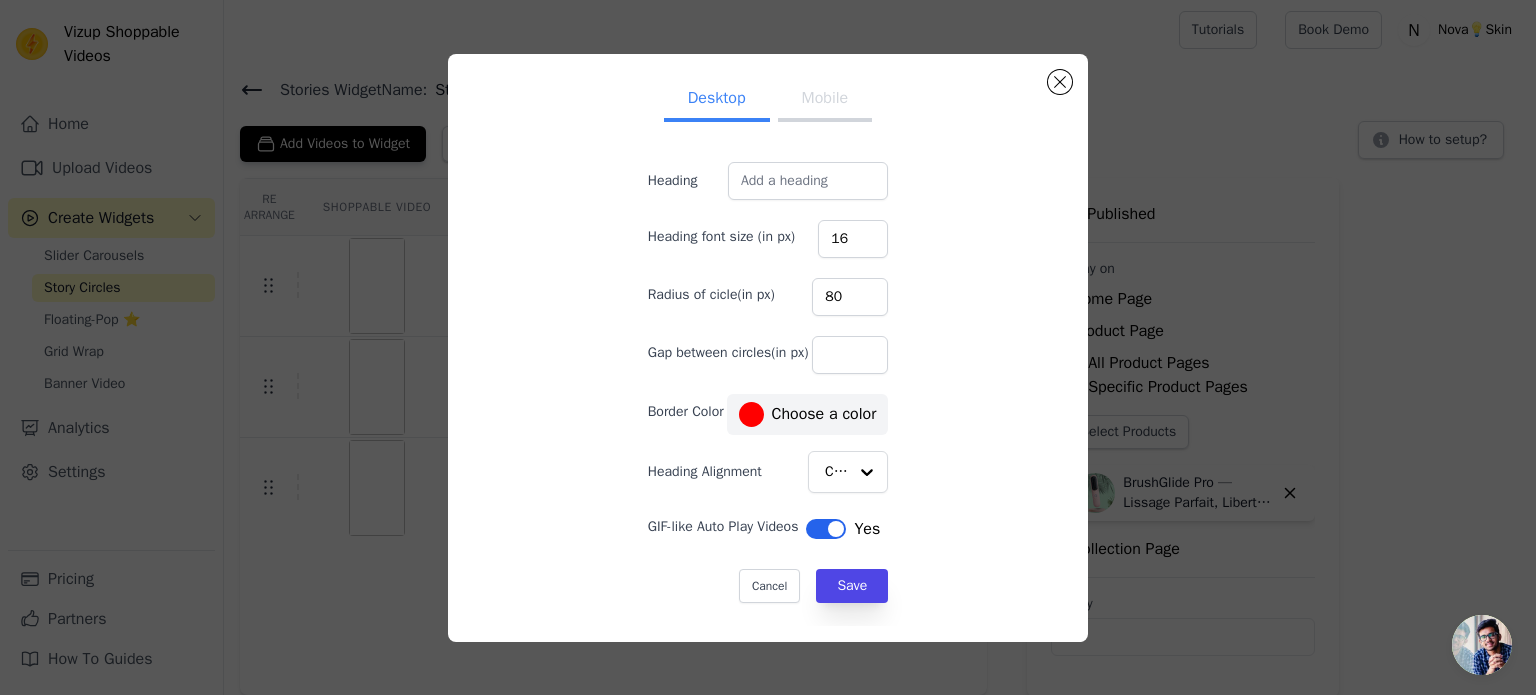 click on "Mobile" at bounding box center (825, 100) 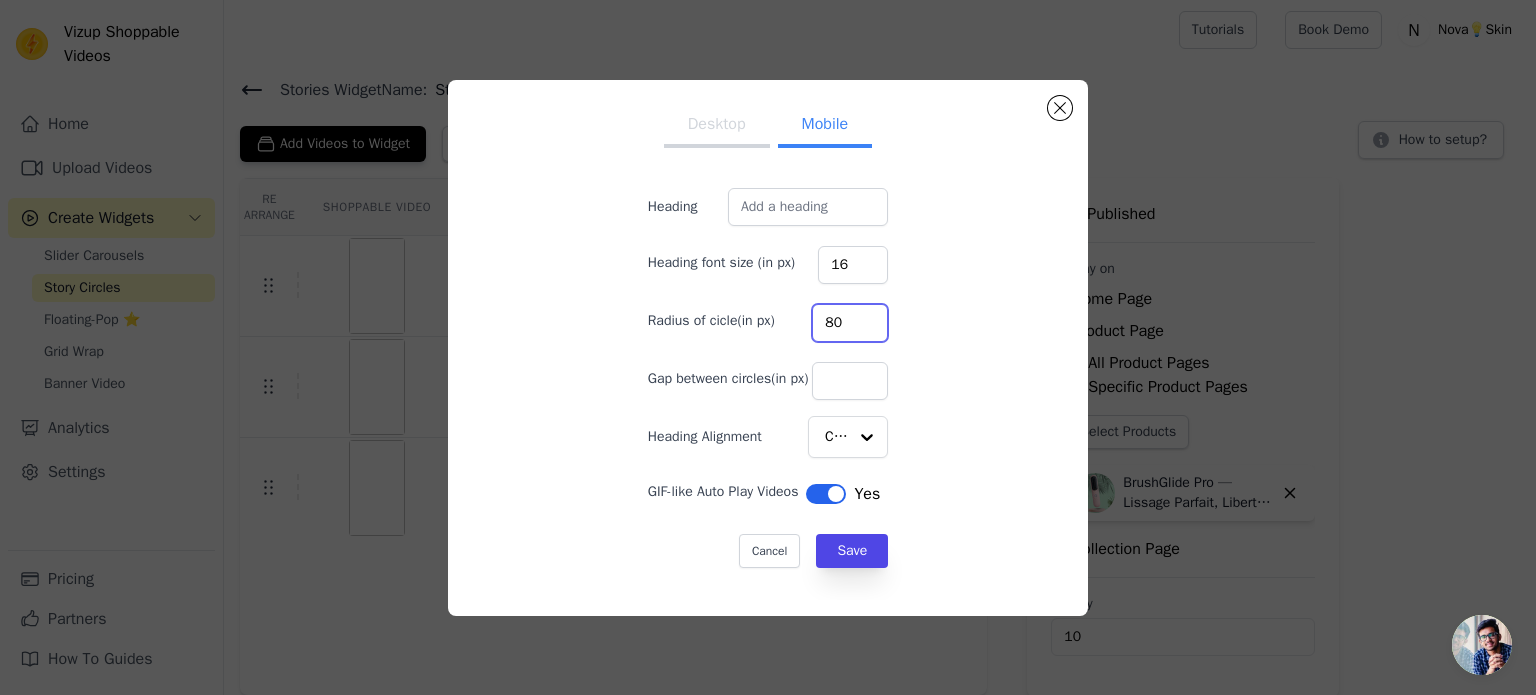 drag, startPoint x: 835, startPoint y: 318, endPoint x: 683, endPoint y: 319, distance: 152.0033 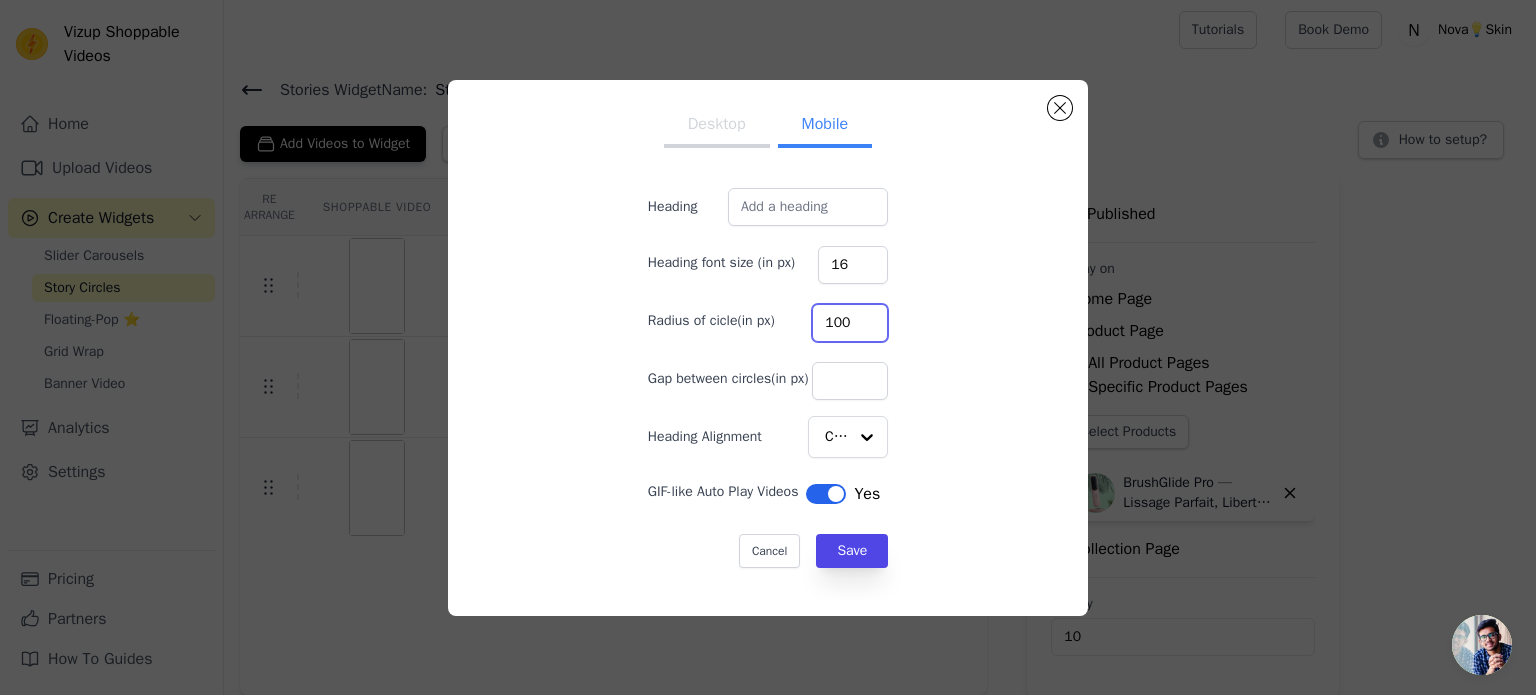 type on "100" 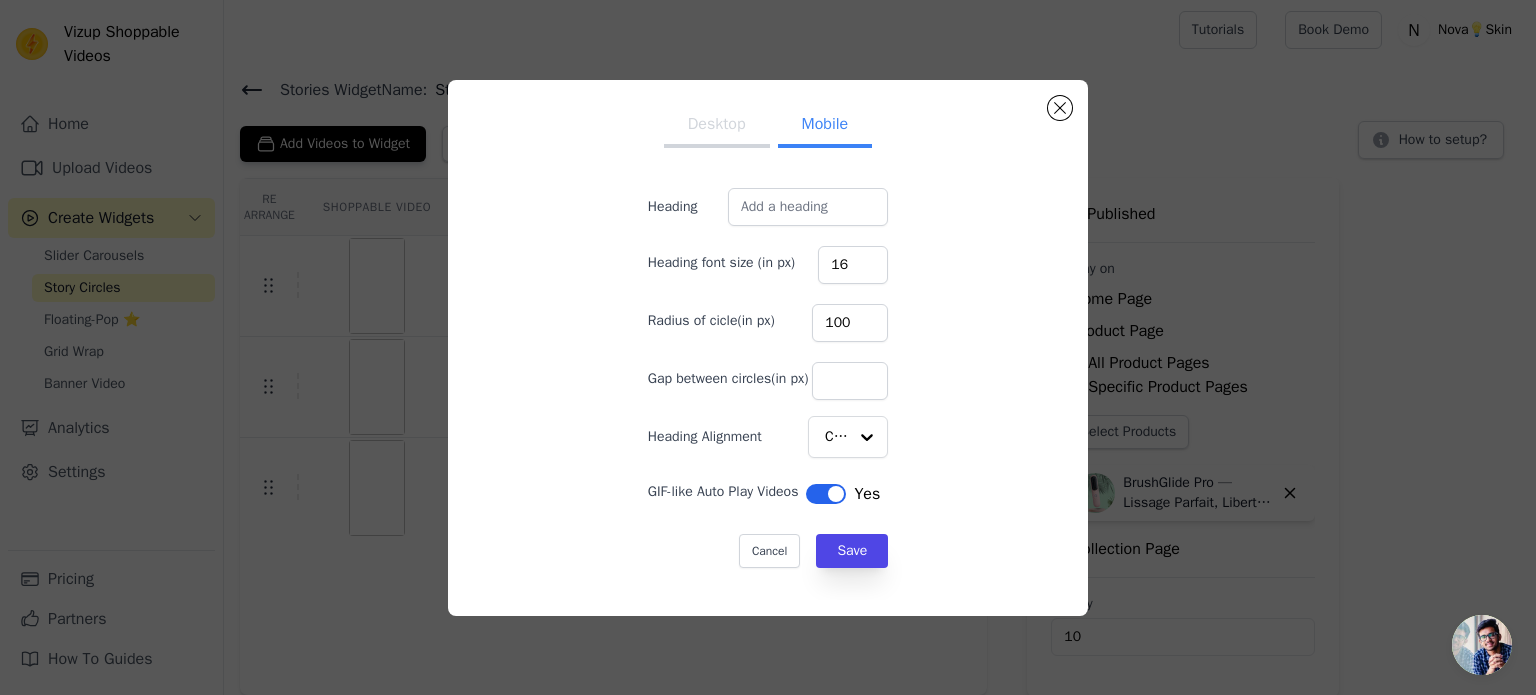click on "Heading     Heading font size (in px)   16   Radius of cicle(in px)   100   Gap between circles(in px)     Heading Alignment         Center               GIF-like Auto Play Videos   Label     Yes   Cancel     Save" at bounding box center [768, 378] 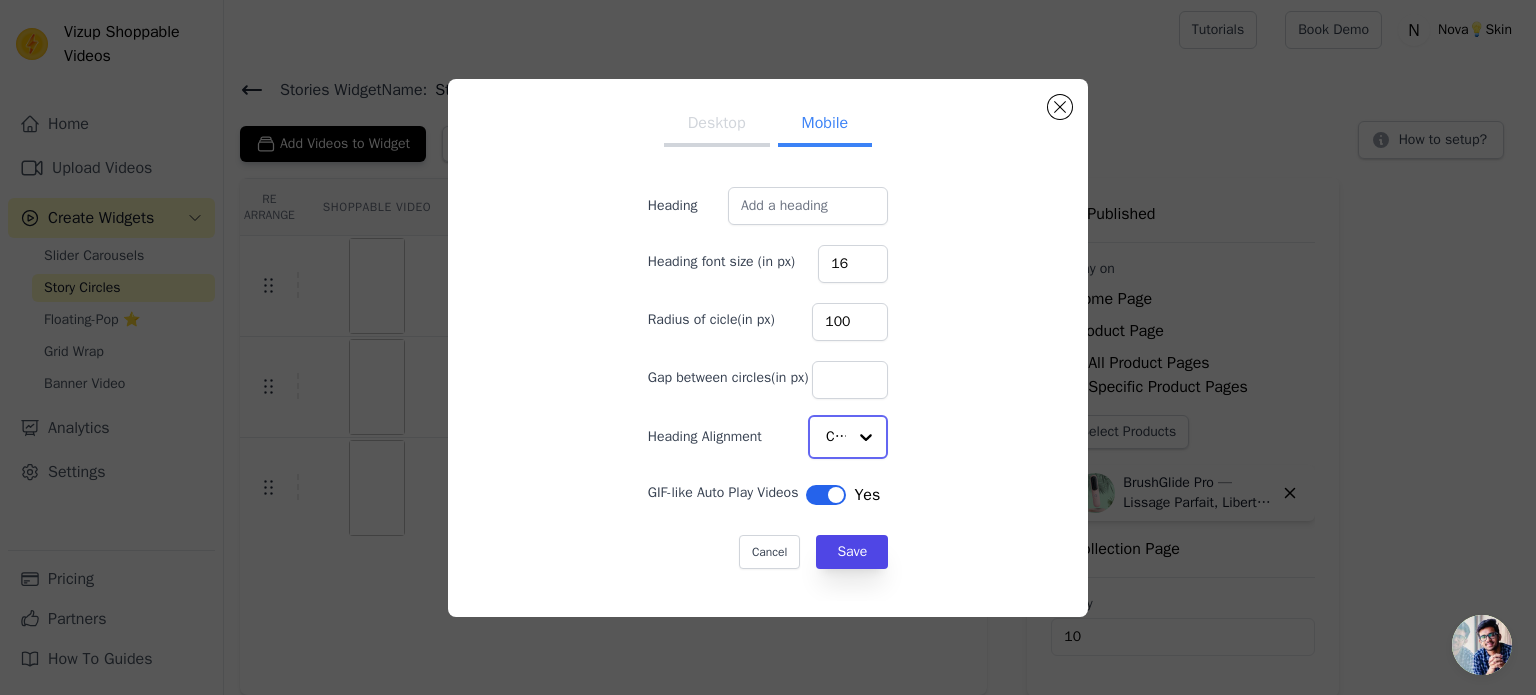 click on "Heading Alignment" 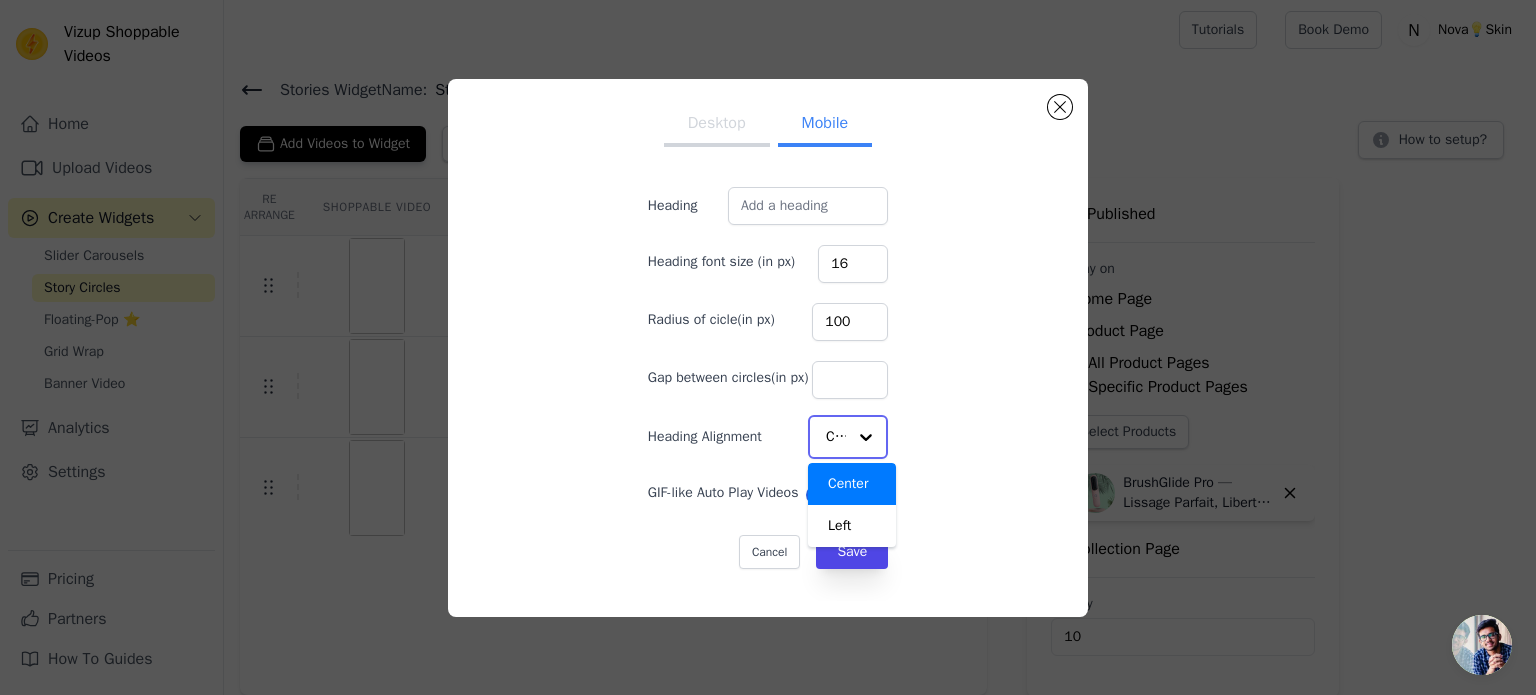 click on "Heading Alignment" 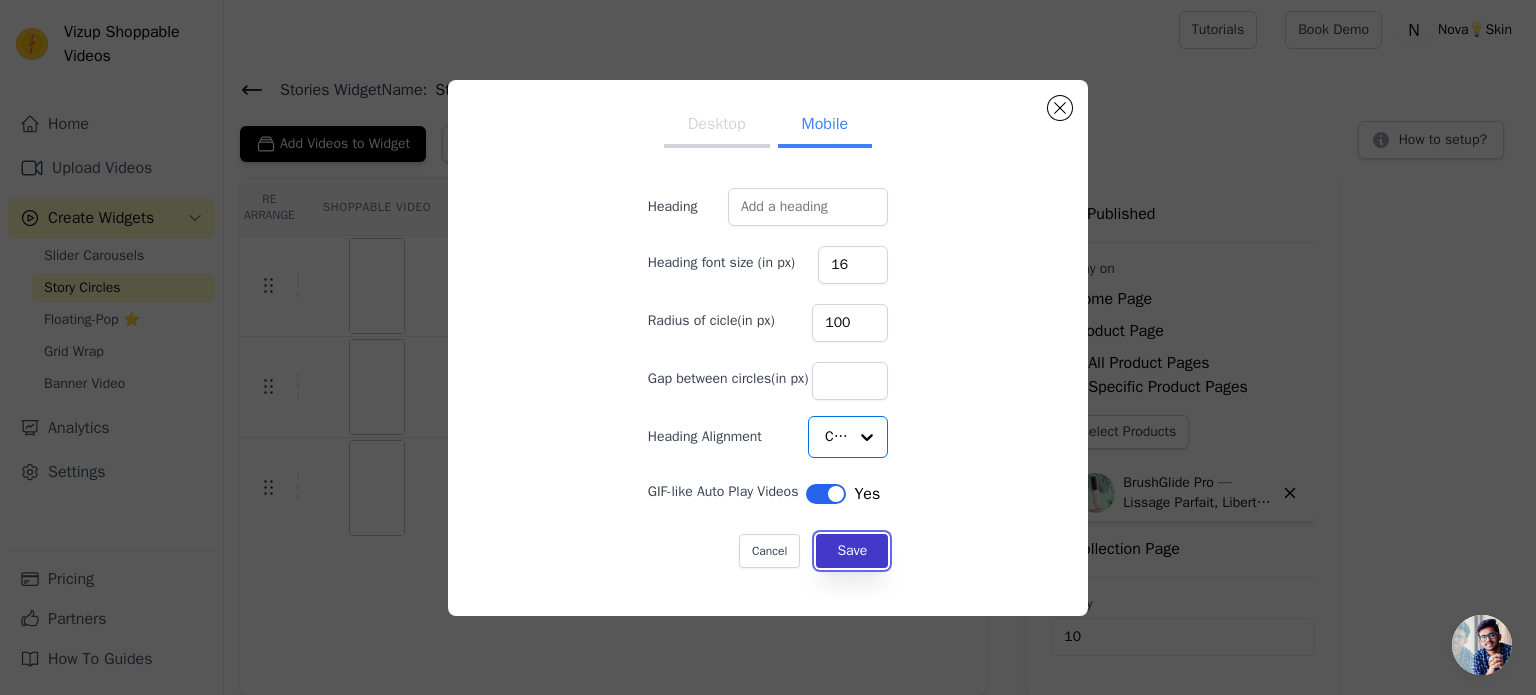 click on "Save" at bounding box center [852, 551] 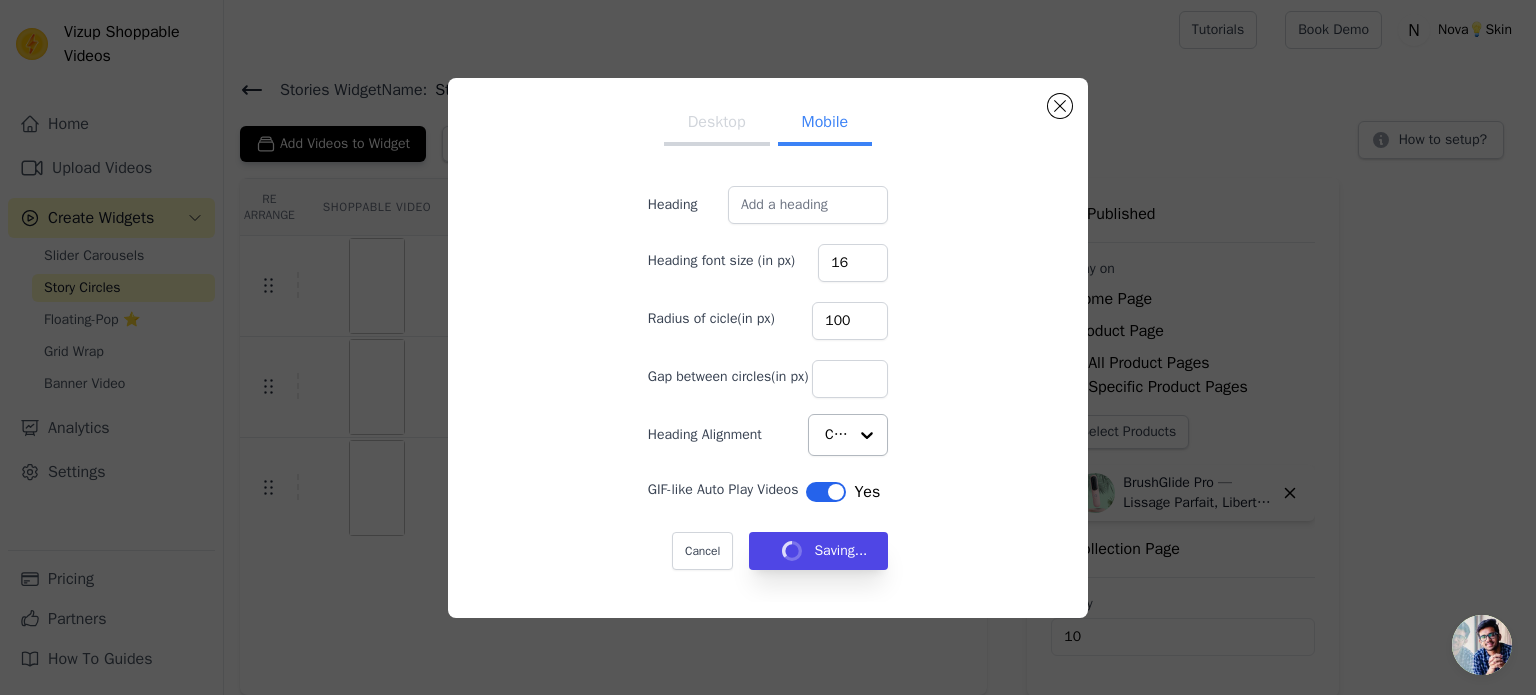 type 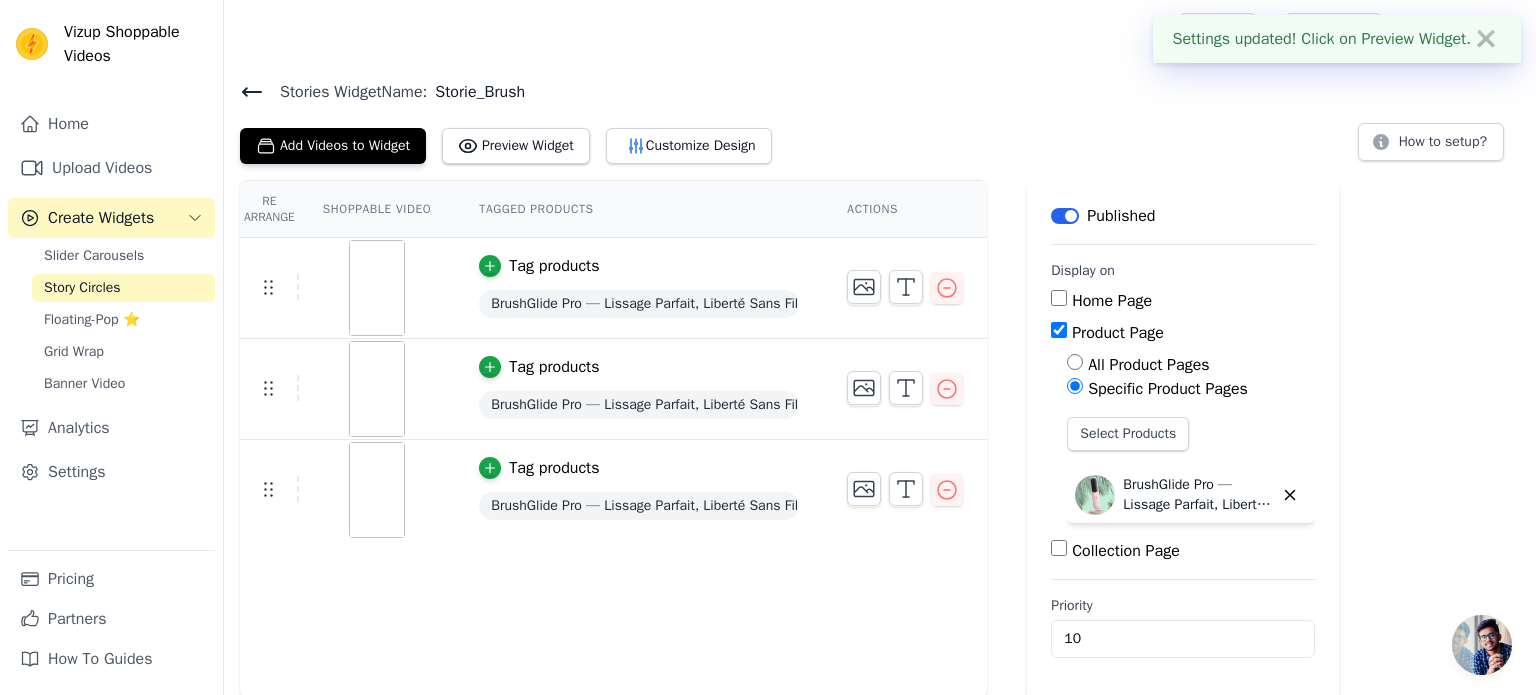 click on "Stories Widget  Name:   Storie_Brush
Add Videos to Widget
Preview Widget       Desktop Mobile   Heading     Heading font size (in px)   16   Radius of cicle(in px)   100   Gap between circles(in px)     Heading Alignment         Center               GIF-like Auto Play Videos   Label     Yes   Cancel     Save     Customize Design
How to setup?         Re Arrange   Shoppable Video   Tagged Products   Actions             Tag products   BrushGlide Pro — Lissage Parfait, Liberté Sans Fil                         Tag products   BrushGlide Pro — Lissage Parfait, Liberté Sans Fil                         Tag products   BrushGlide Pro — Lissage Parfait, Liberté Sans Fil                   Save Videos In This New Order   Save   Dismiss     Label     Published     Display on     Home Page     Product Page     All Product Pages     Specific Product Pages     Select Products       BrushGlide Pro — Lissage Parfait, Liberté Sans Fil         Collection Page       Priority   10" at bounding box center [880, 389] 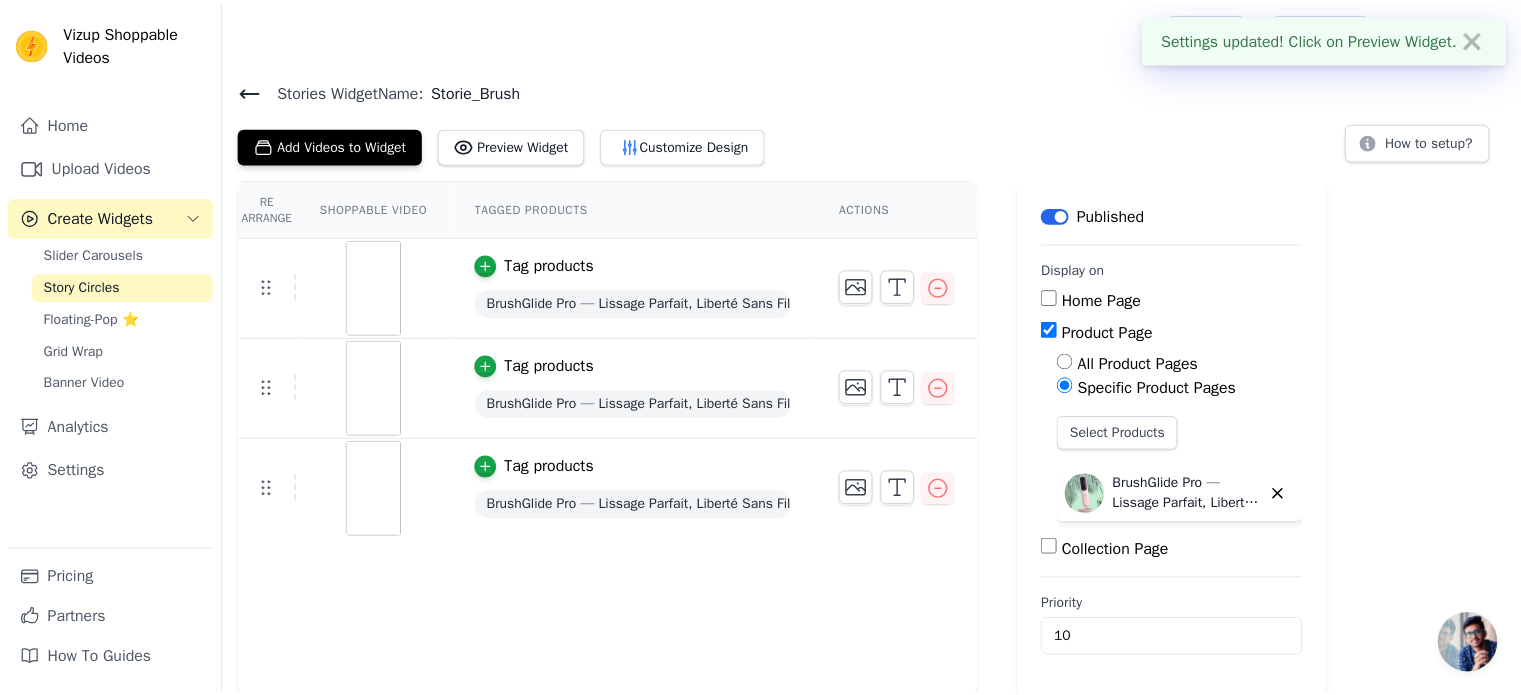 scroll, scrollTop: 1, scrollLeft: 0, axis: vertical 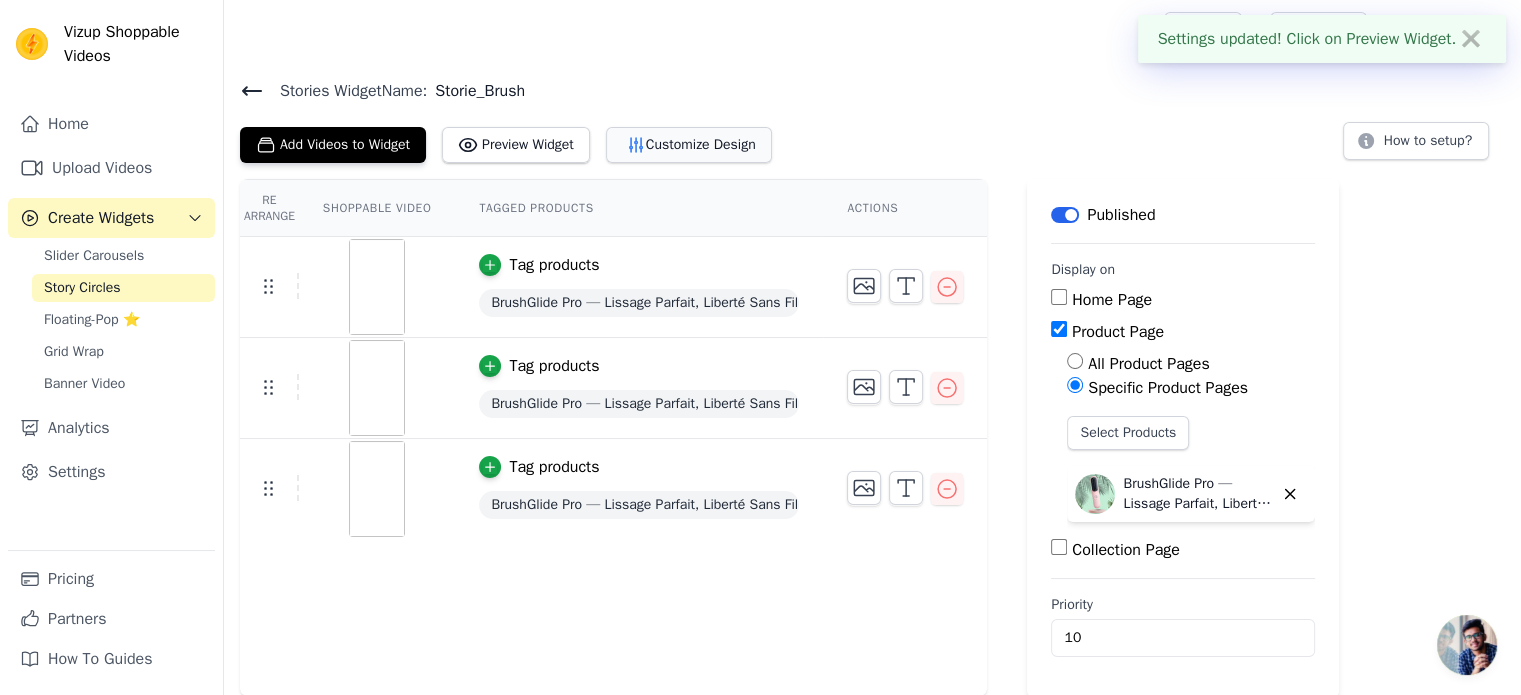 click on "Customize Design" at bounding box center (689, 145) 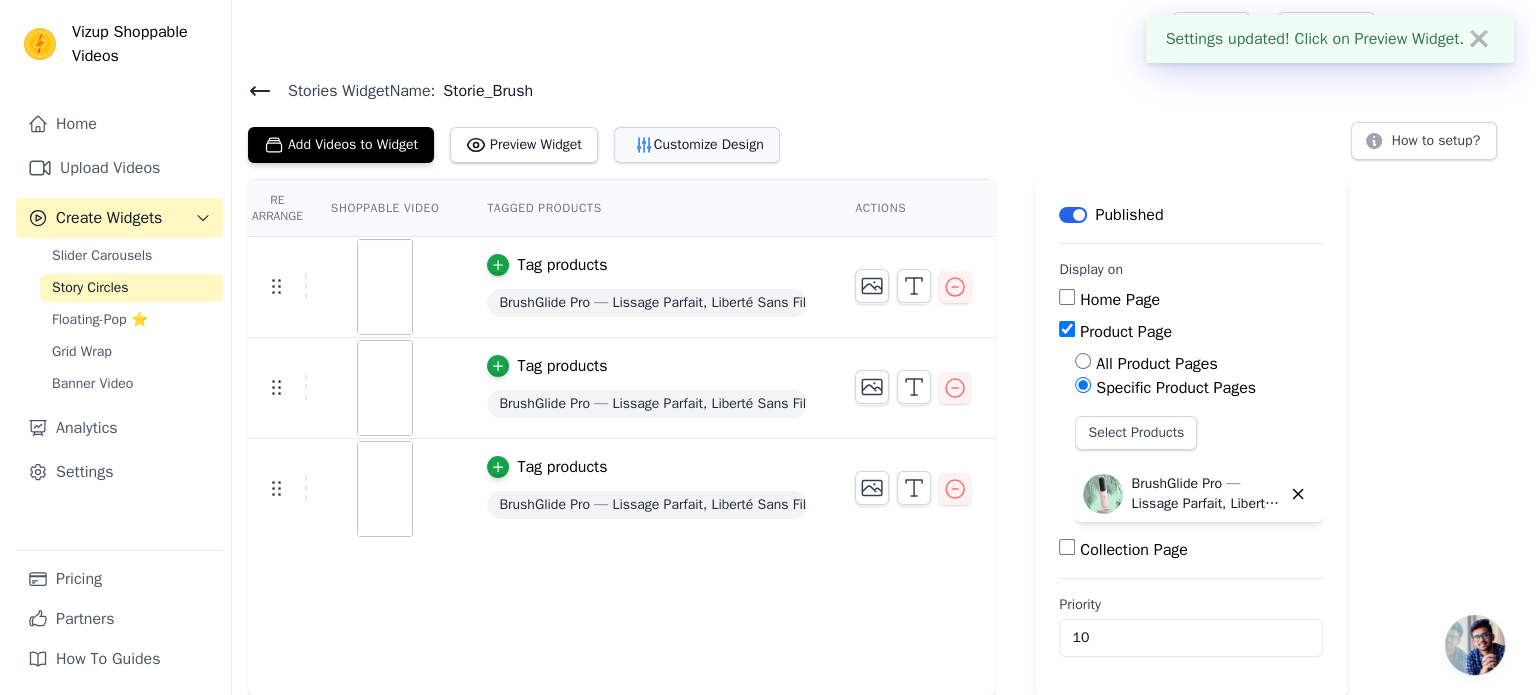 scroll, scrollTop: 0, scrollLeft: 0, axis: both 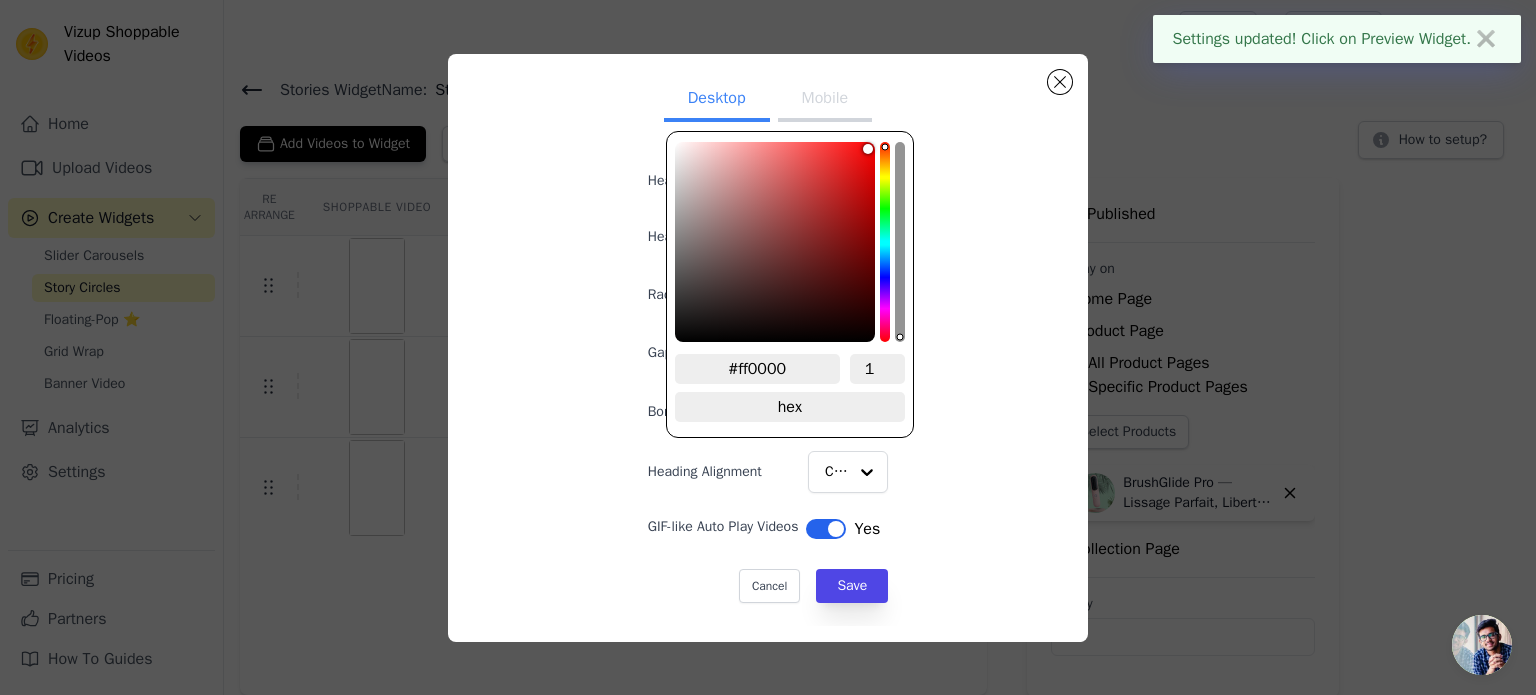 click on "Desktop Mobile   Heading     Heading font size (in px)   16   Radius of cicle(in px)   80   Gap between circles(in px)     Border Color   #ff0000       Choose a color     Heading Alignment         Center               GIF-like Auto Play Videos   Label     Yes   Cancel     Save                               #ff0000   1   hex   change to    rgb" at bounding box center [768, 348] 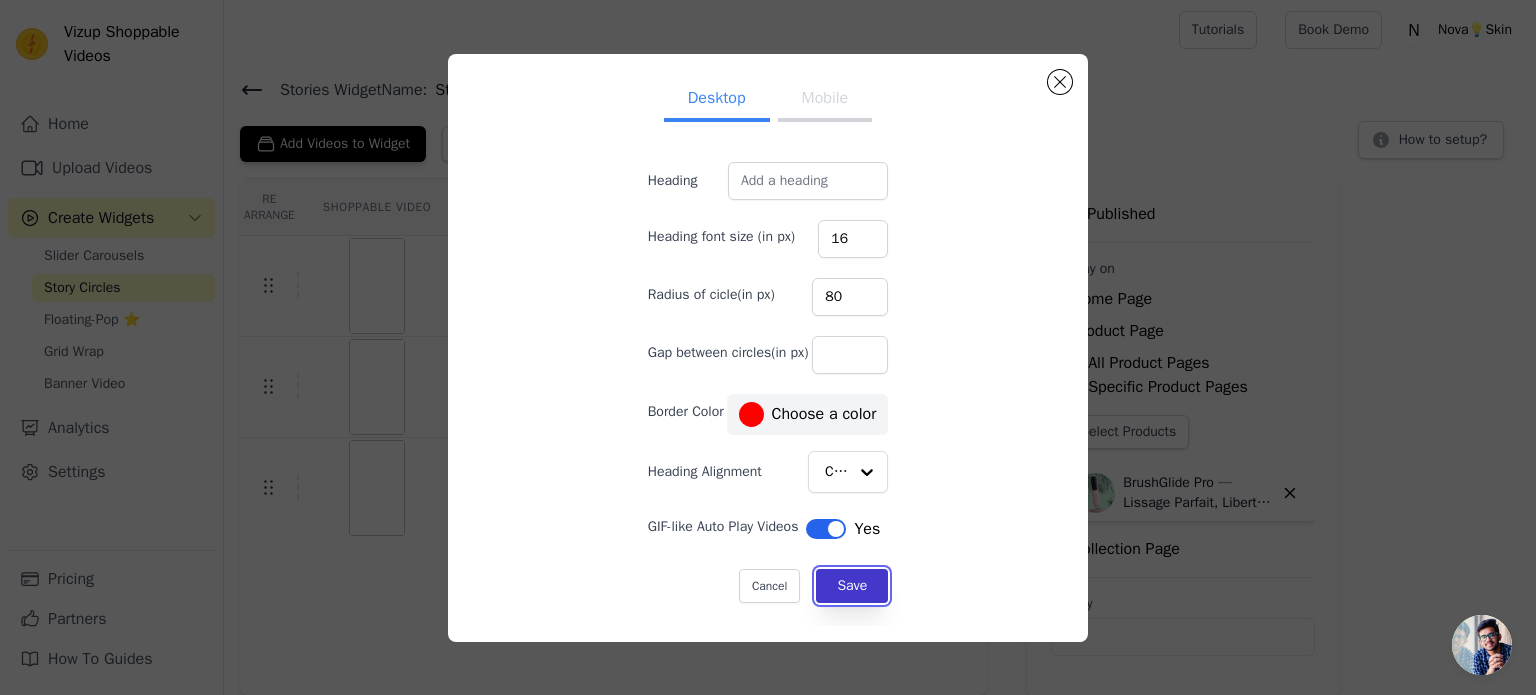 click on "Save" at bounding box center (852, 586) 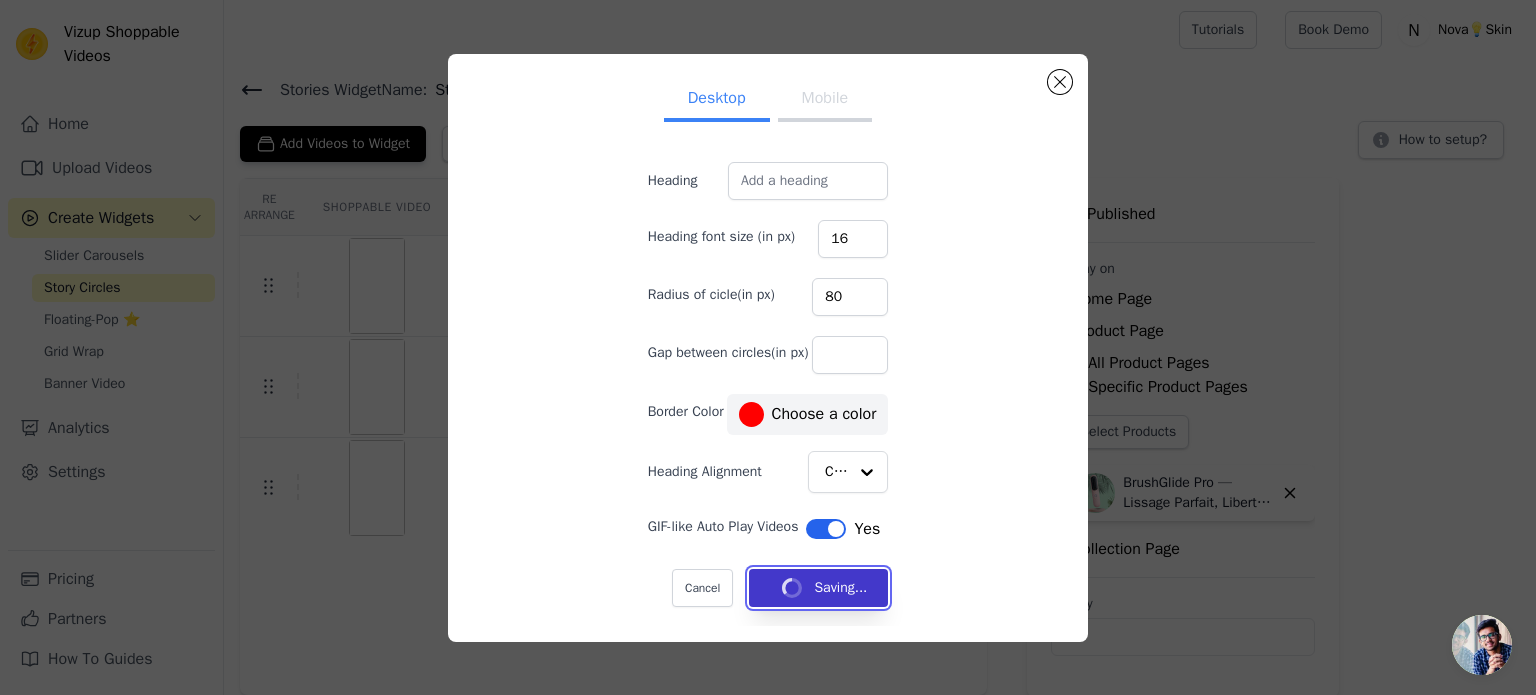 type 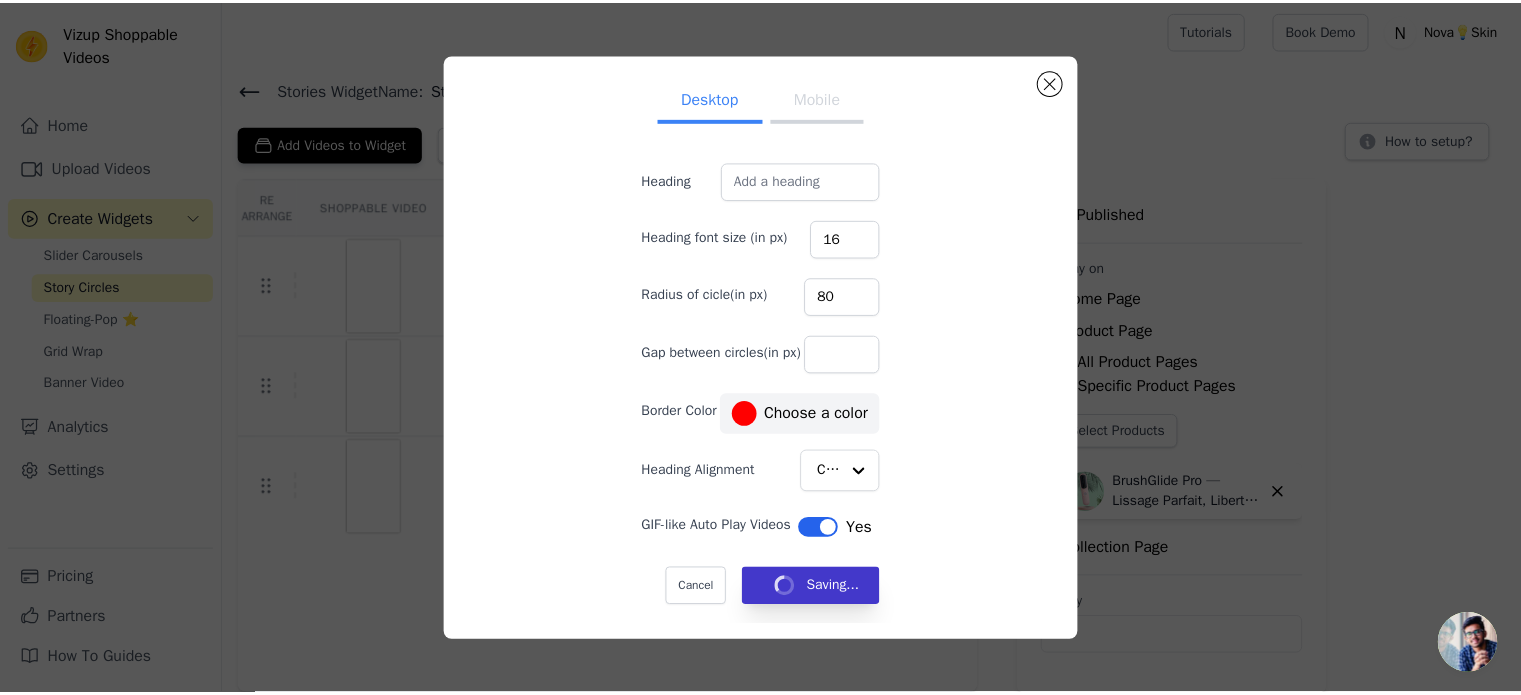 scroll, scrollTop: 1, scrollLeft: 0, axis: vertical 